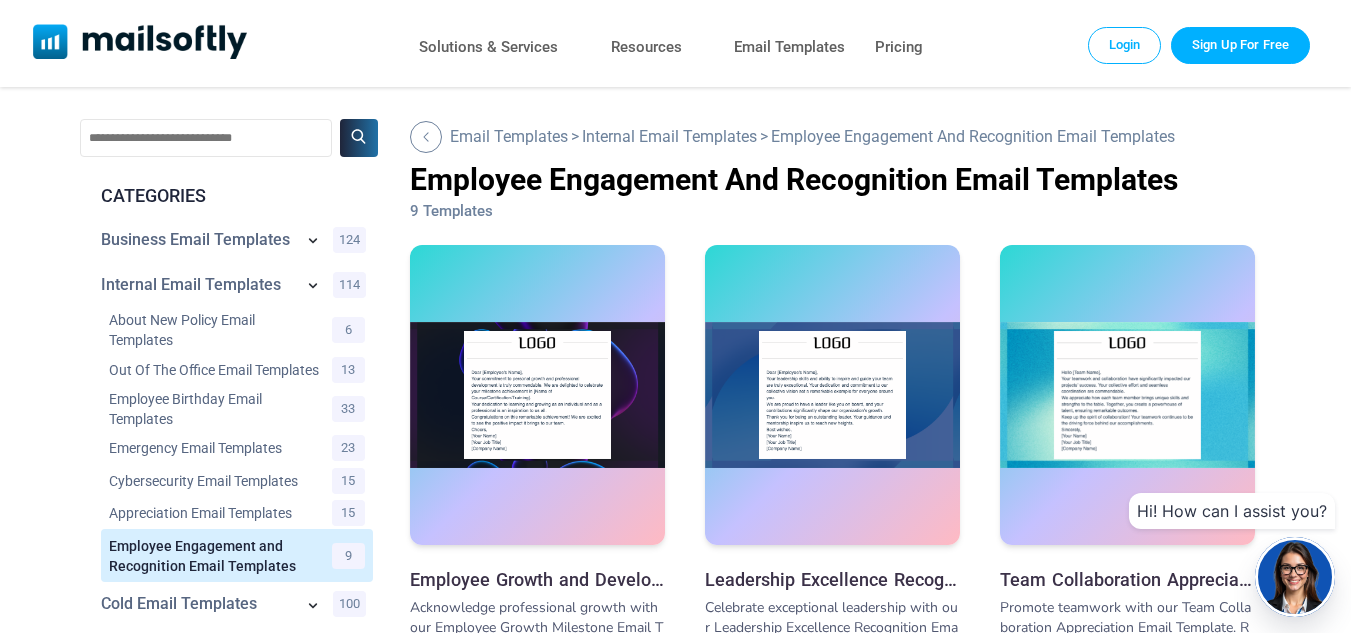 scroll, scrollTop: 0, scrollLeft: 0, axis: both 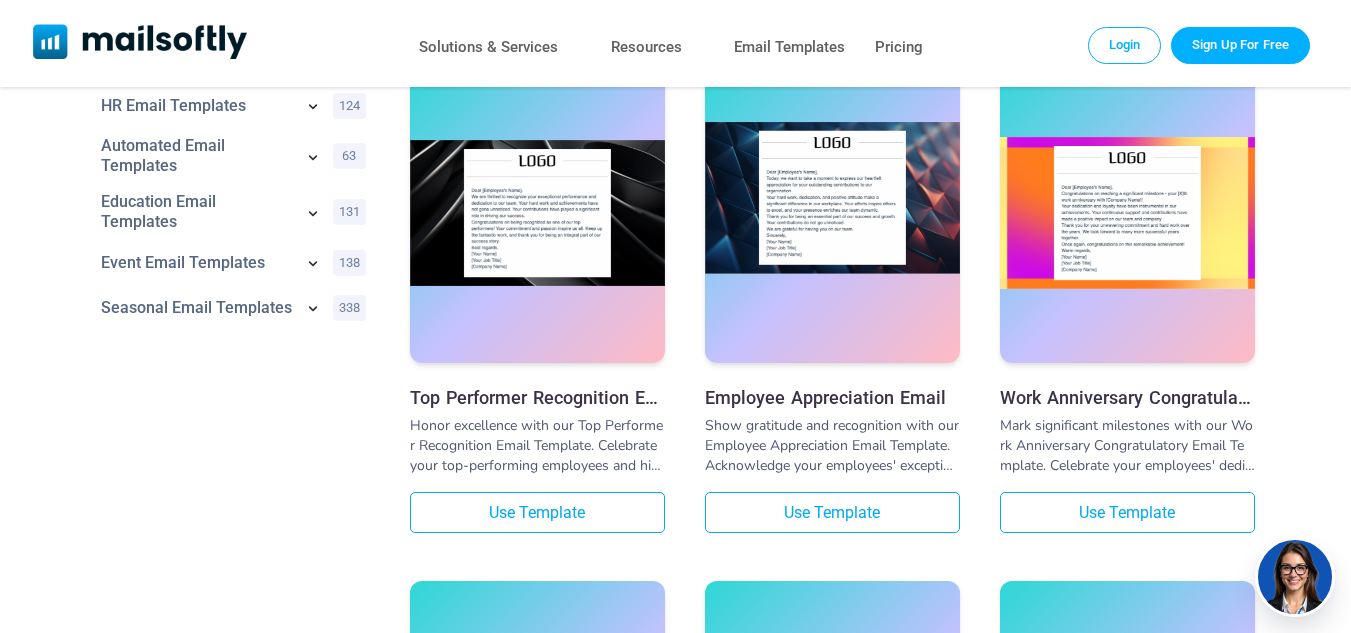 click at bounding box center (832, 198) 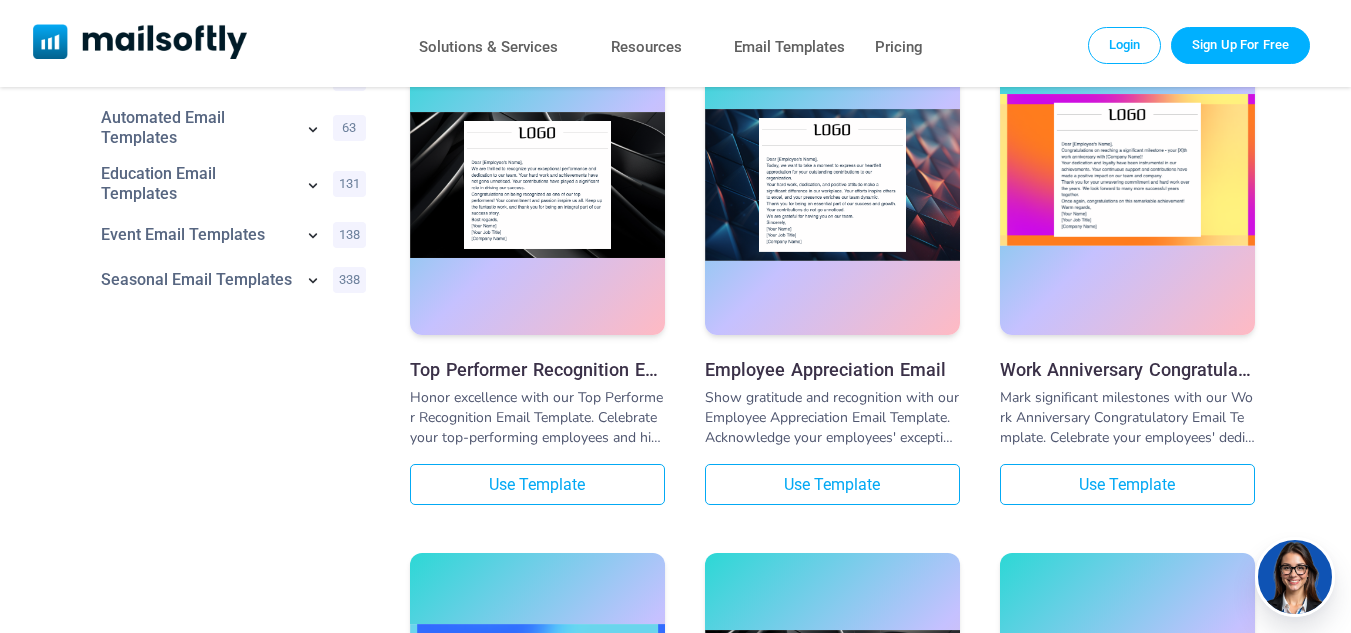 click at bounding box center [1127, 170] 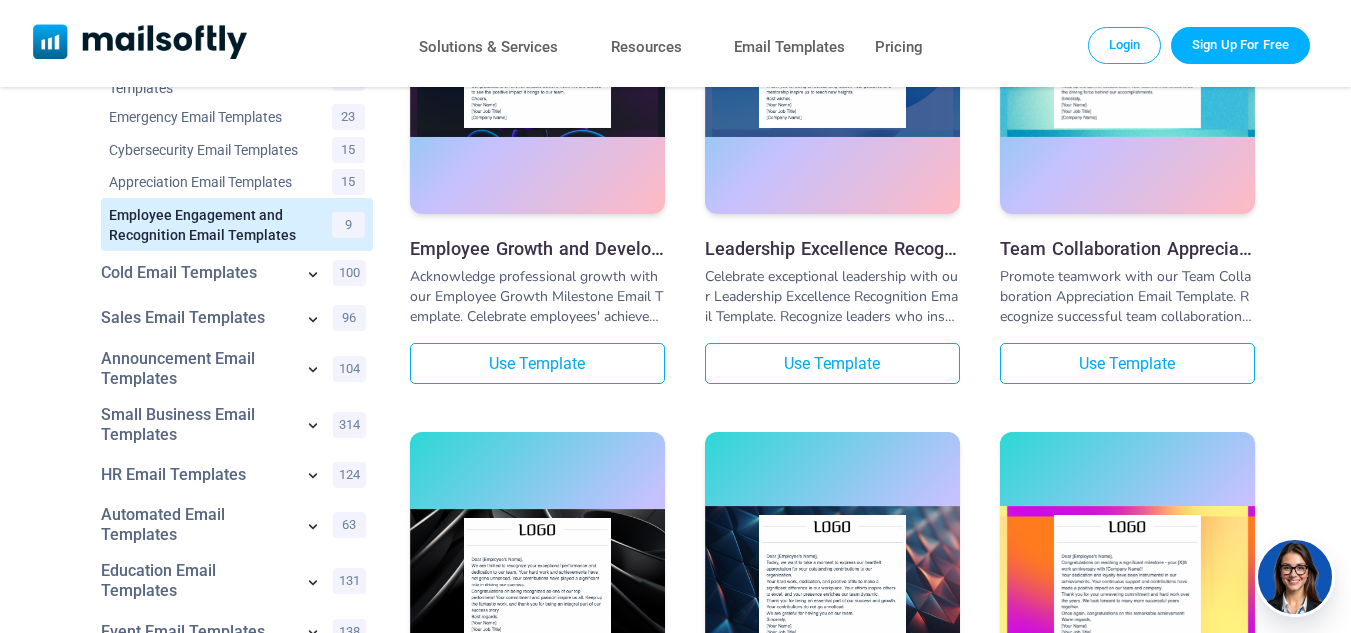 scroll, scrollTop: 456, scrollLeft: 0, axis: vertical 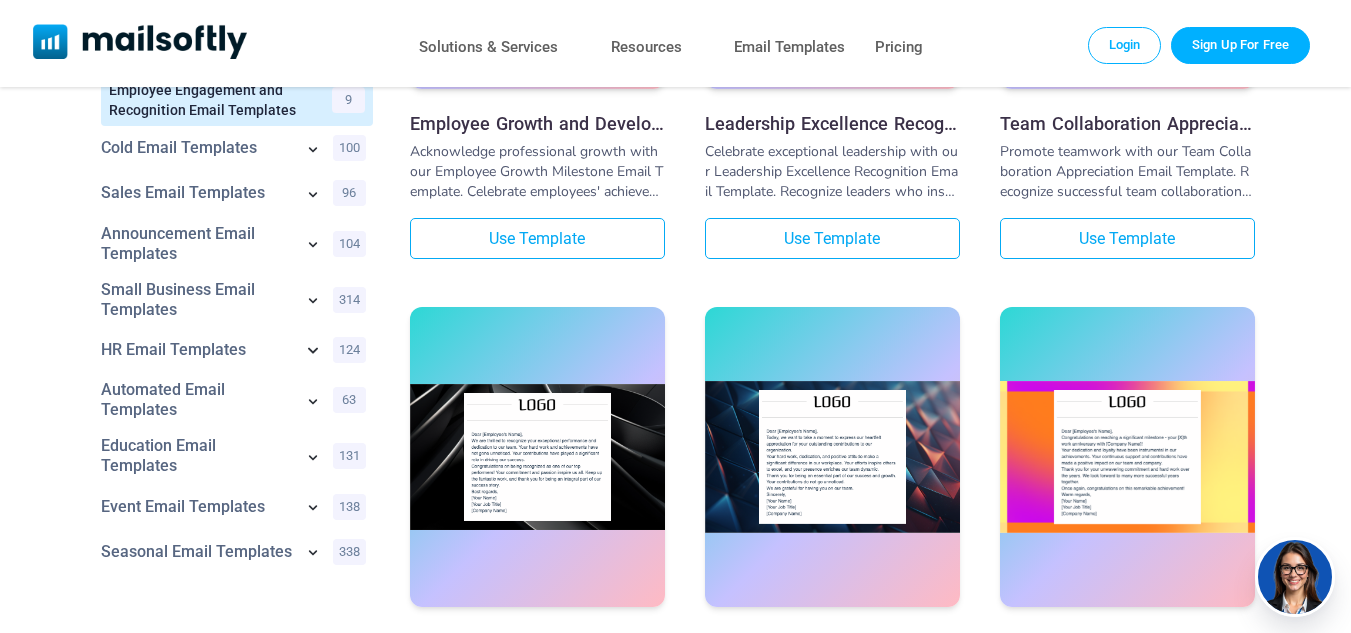 click 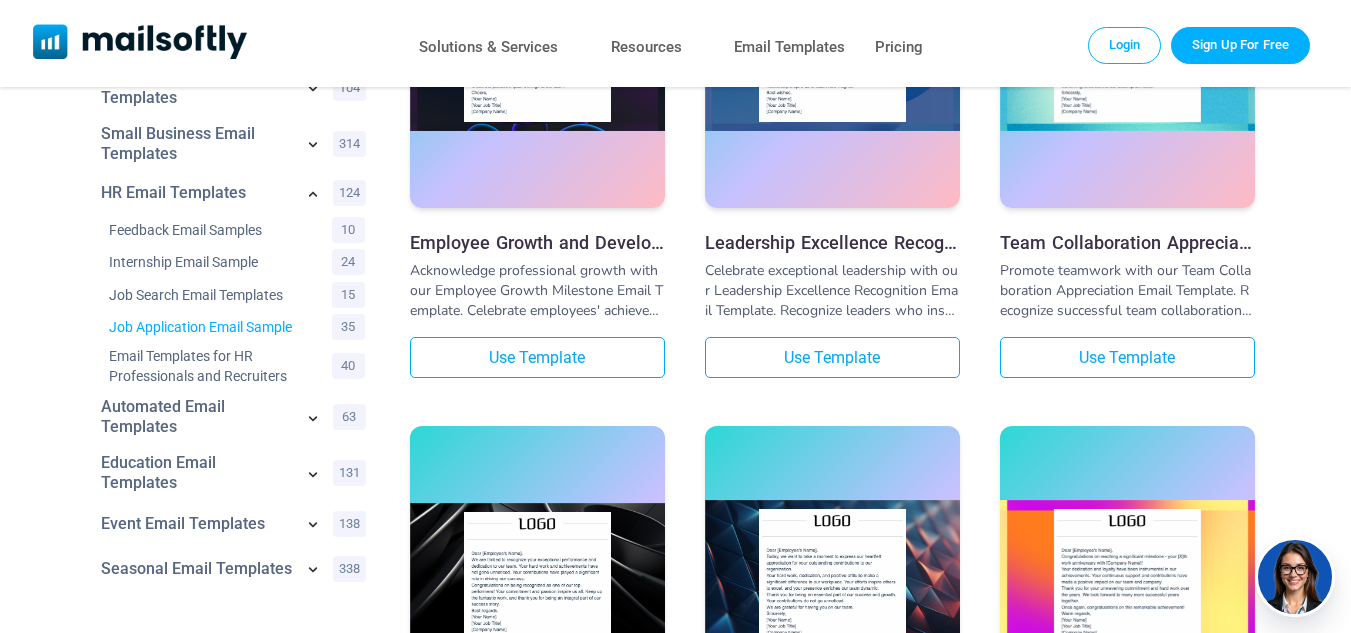 scroll, scrollTop: 367, scrollLeft: 0, axis: vertical 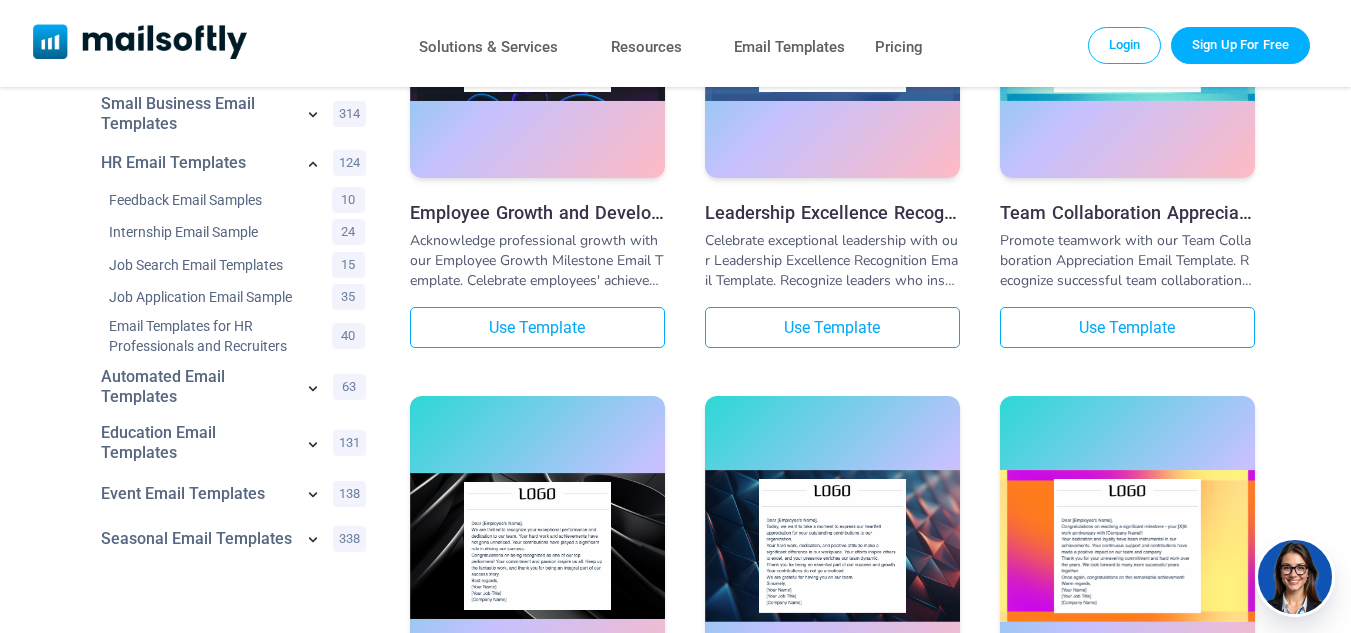 click 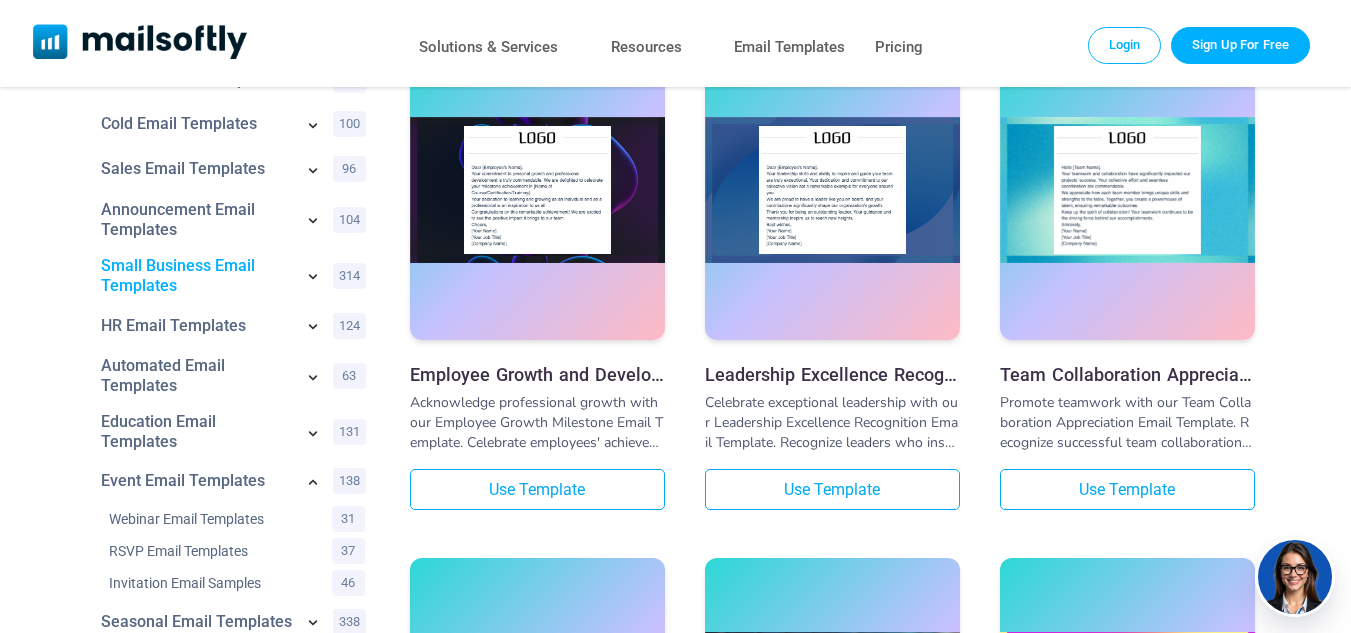 scroll, scrollTop: 167, scrollLeft: 0, axis: vertical 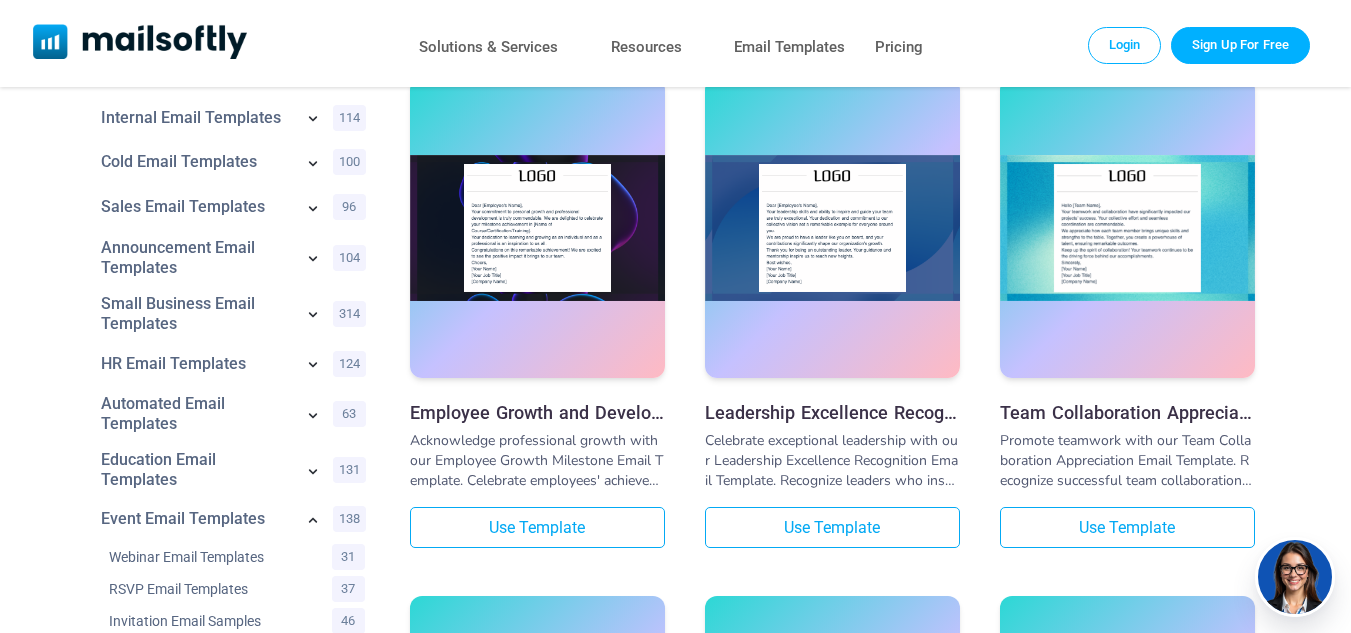 click 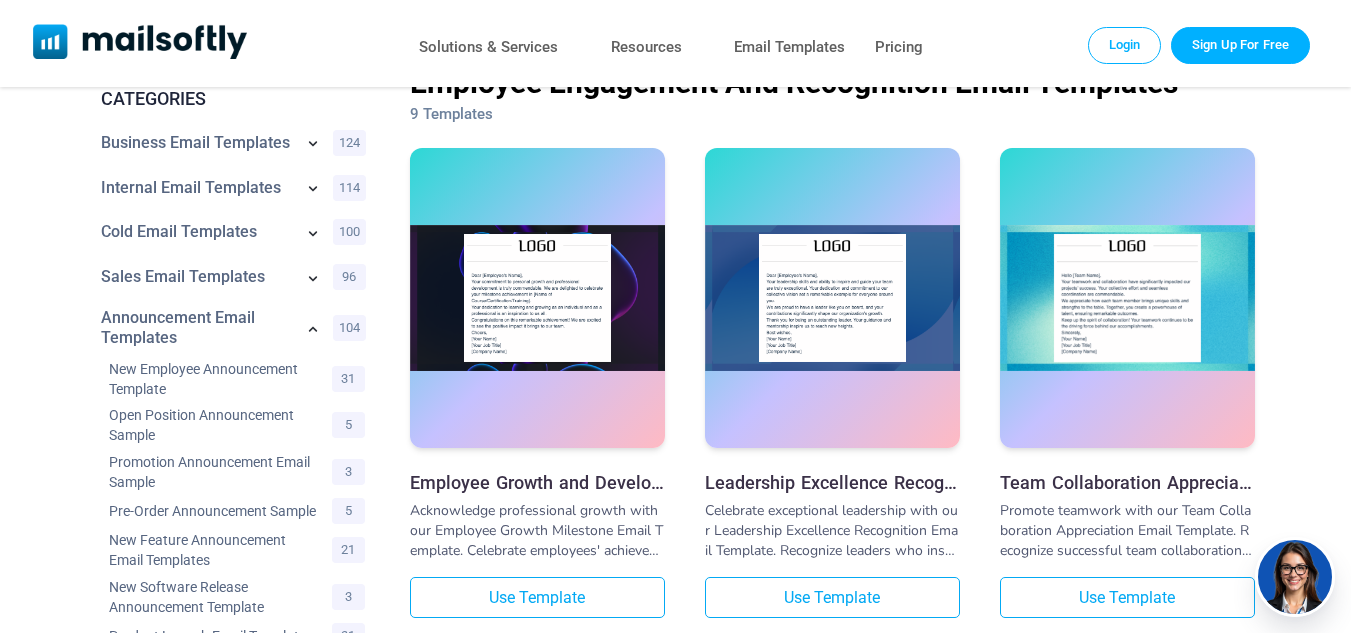 scroll, scrollTop: 67, scrollLeft: 0, axis: vertical 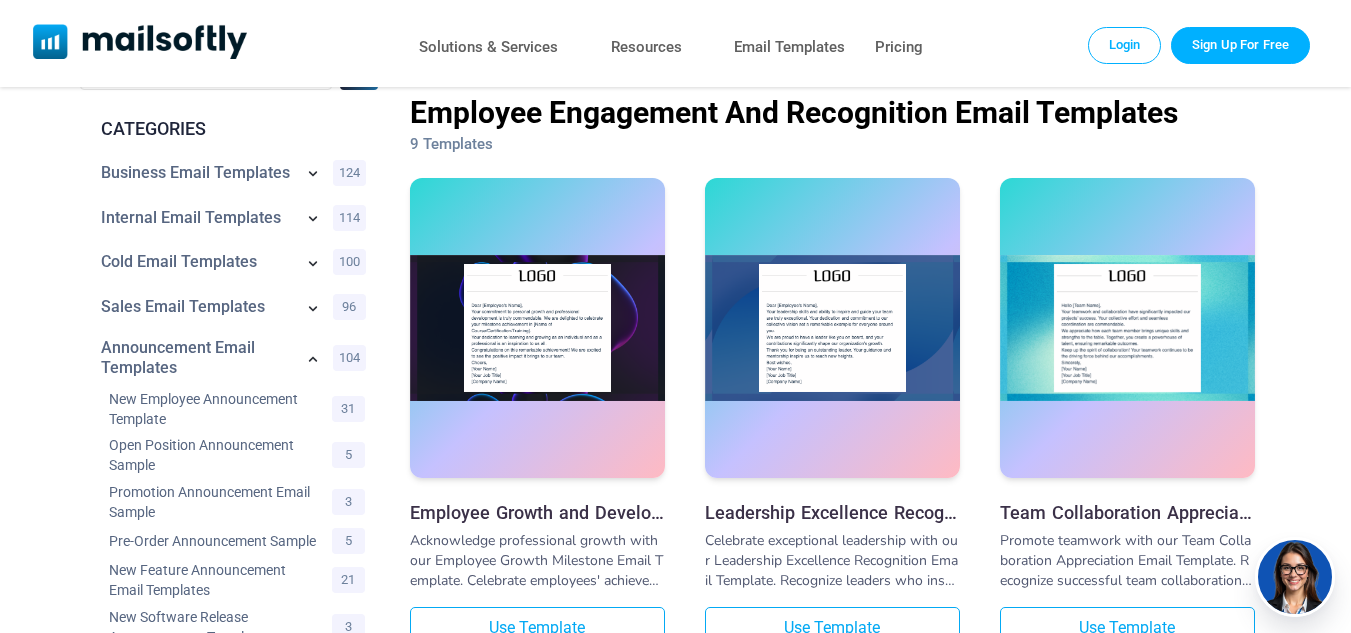 click 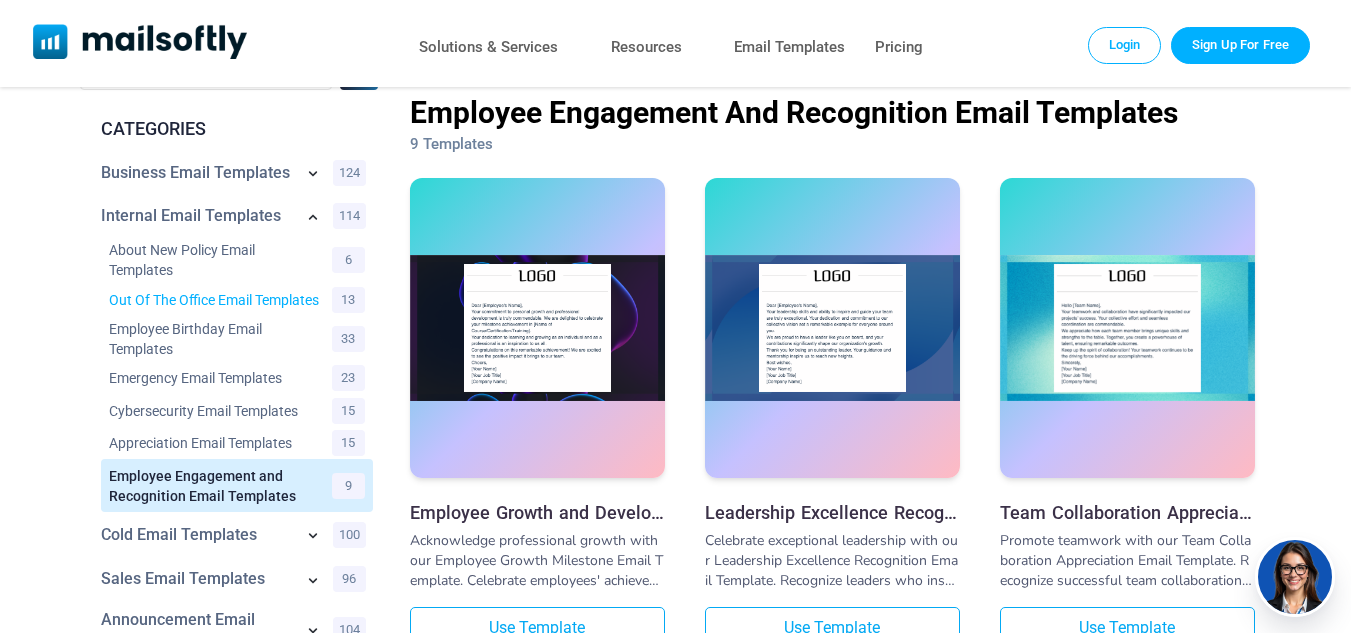 scroll, scrollTop: 167, scrollLeft: 0, axis: vertical 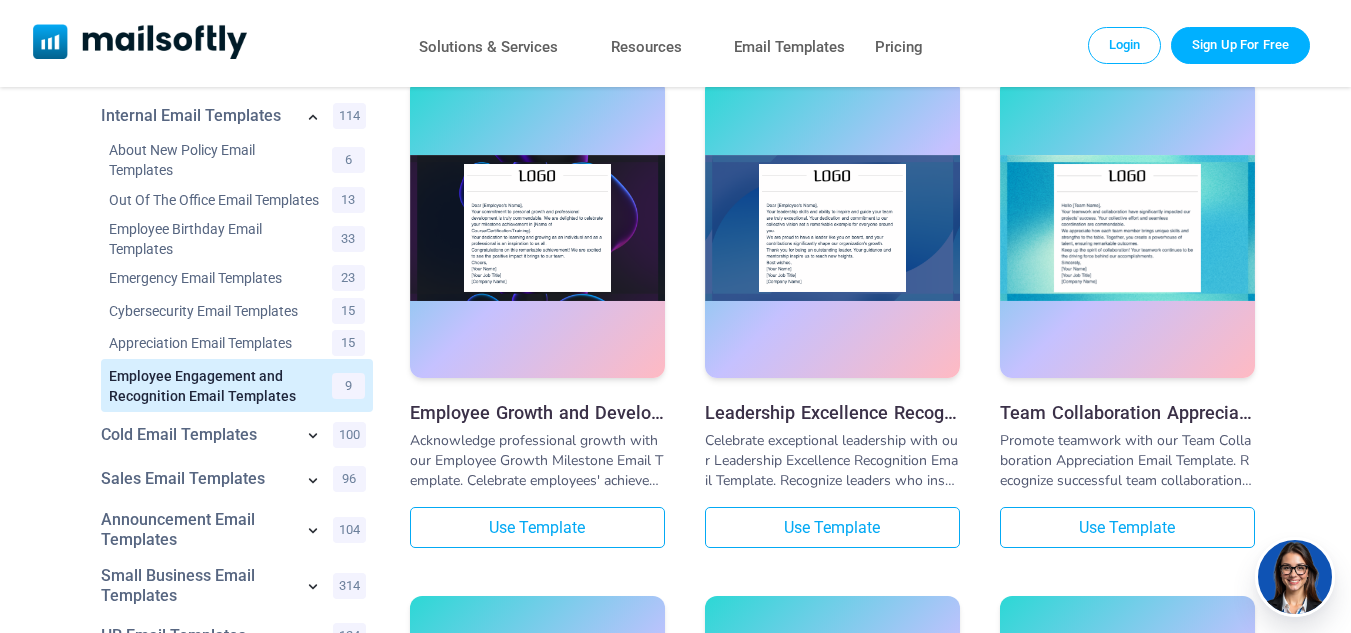 click on "Employee Engagement and Recognition Email Templates 9" at bounding box center [237, 385] 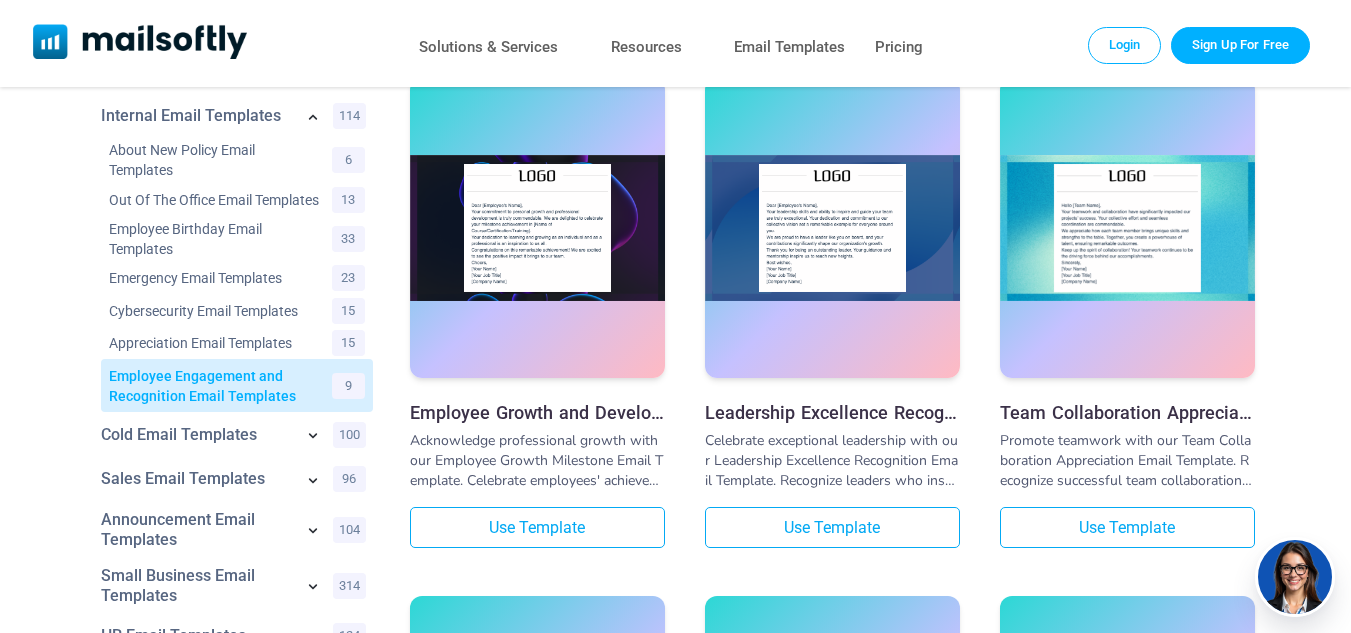click on "Employee Engagement and Recognition Email Templates" at bounding box center (215, 386) 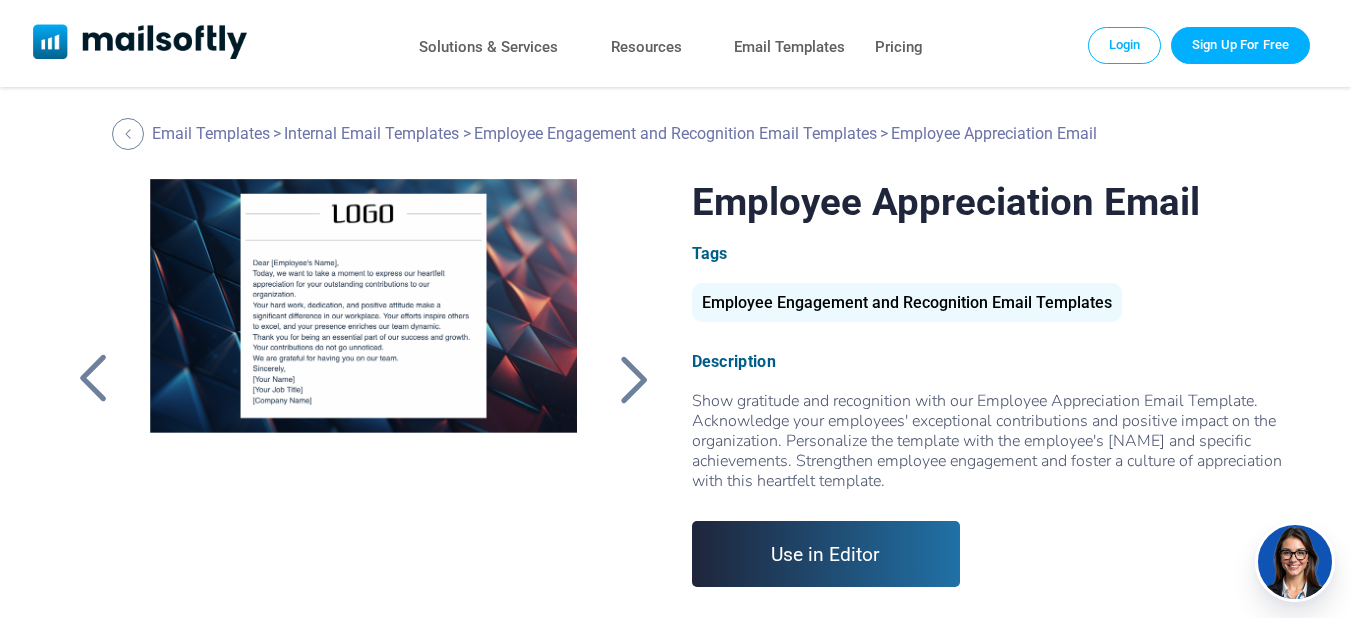 scroll, scrollTop: 0, scrollLeft: 0, axis: both 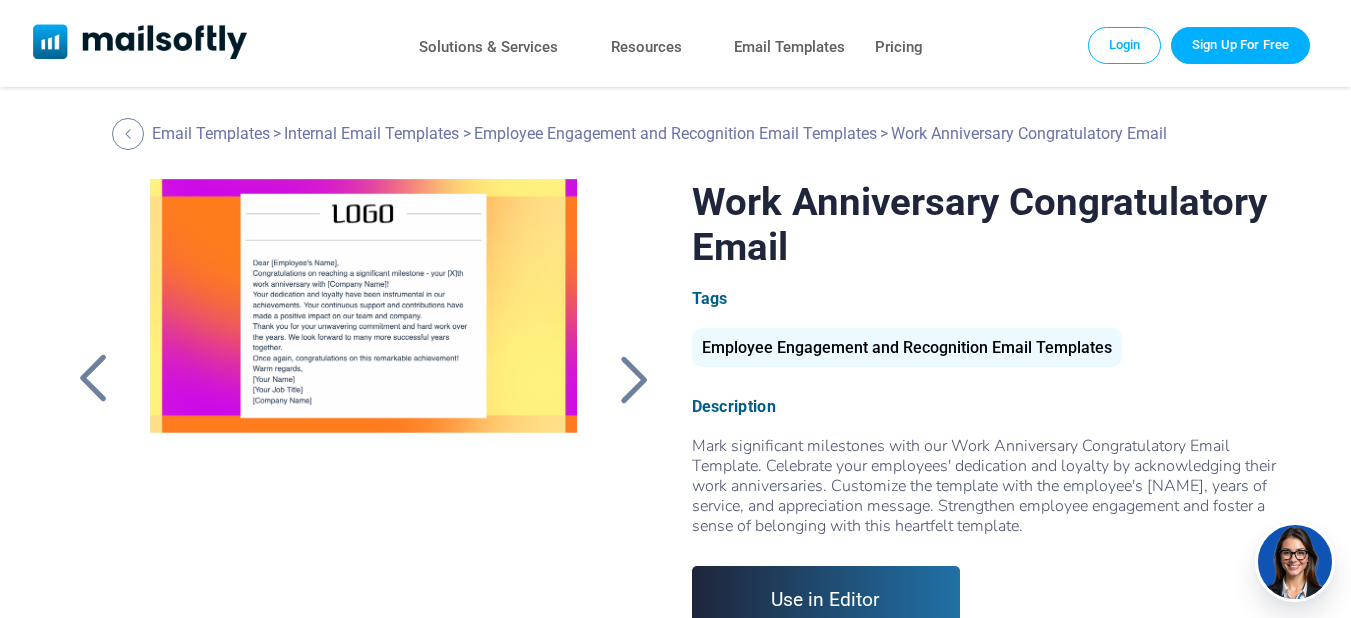click at bounding box center (364, 429) 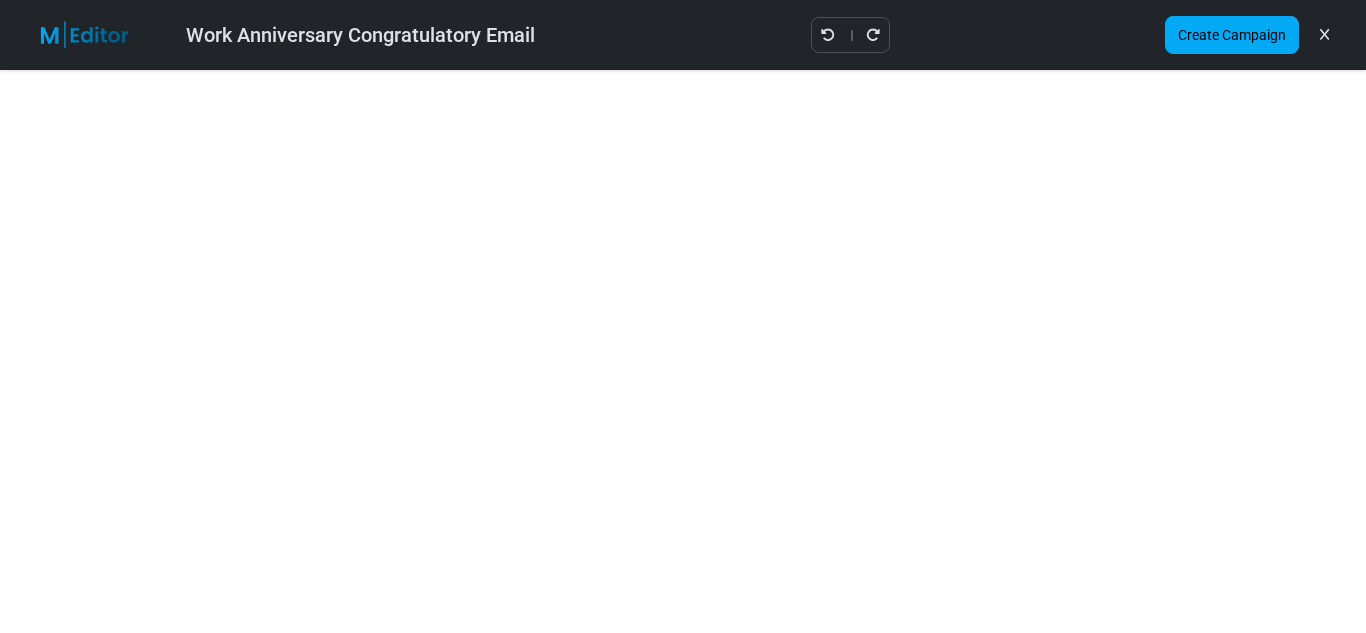scroll, scrollTop: 0, scrollLeft: 0, axis: both 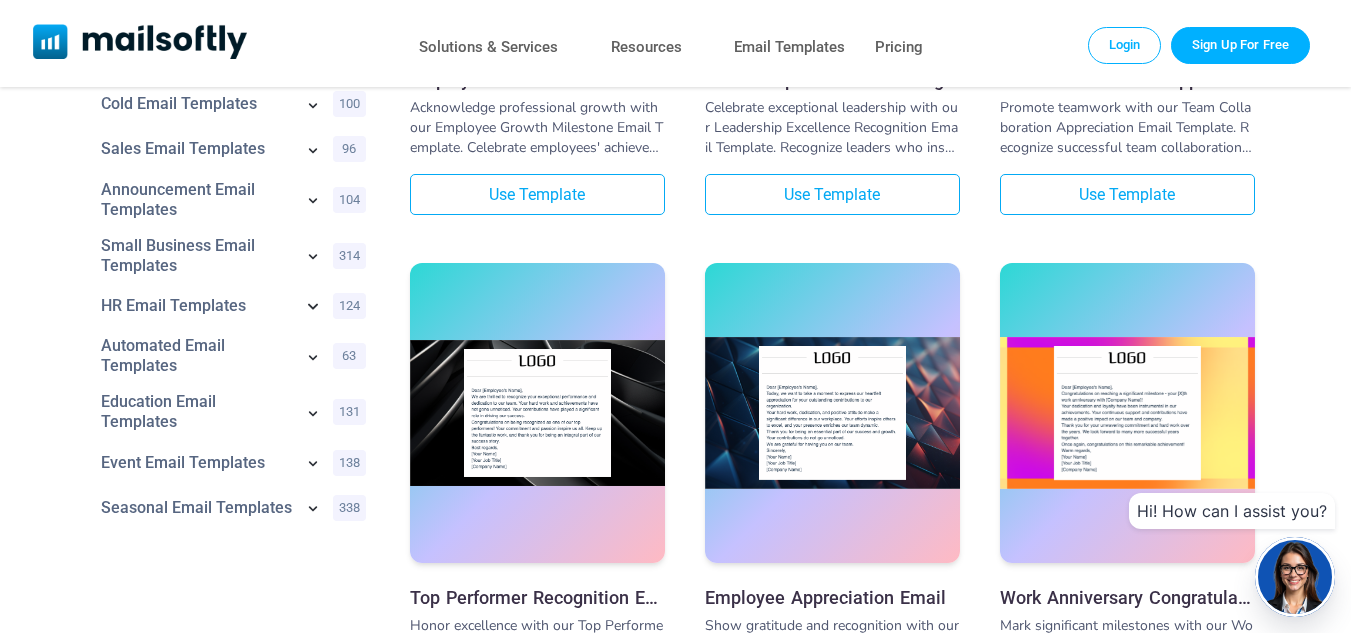 click 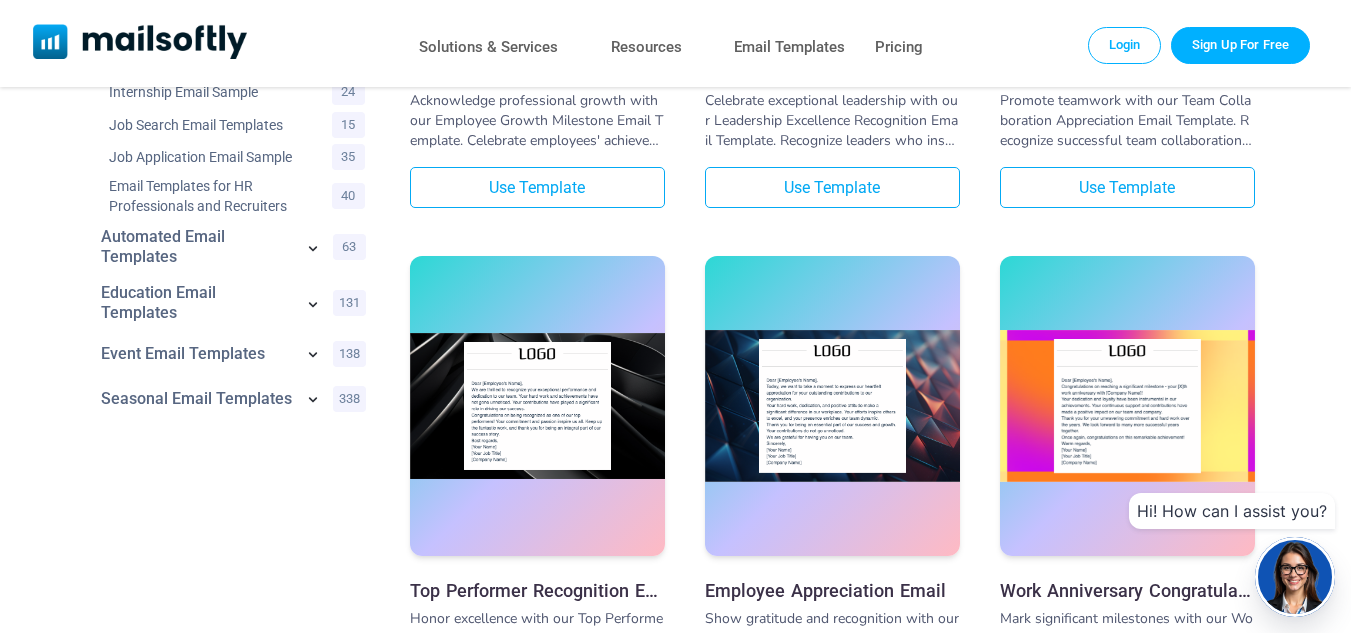 scroll, scrollTop: 511, scrollLeft: 0, axis: vertical 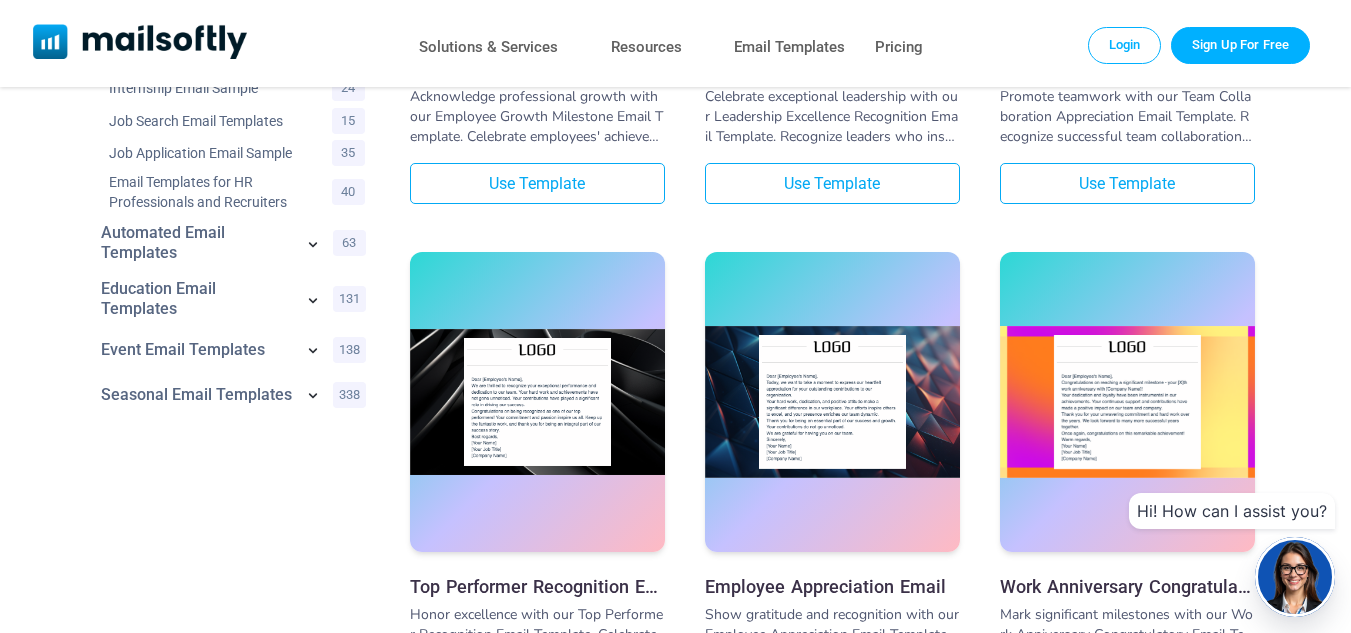 click 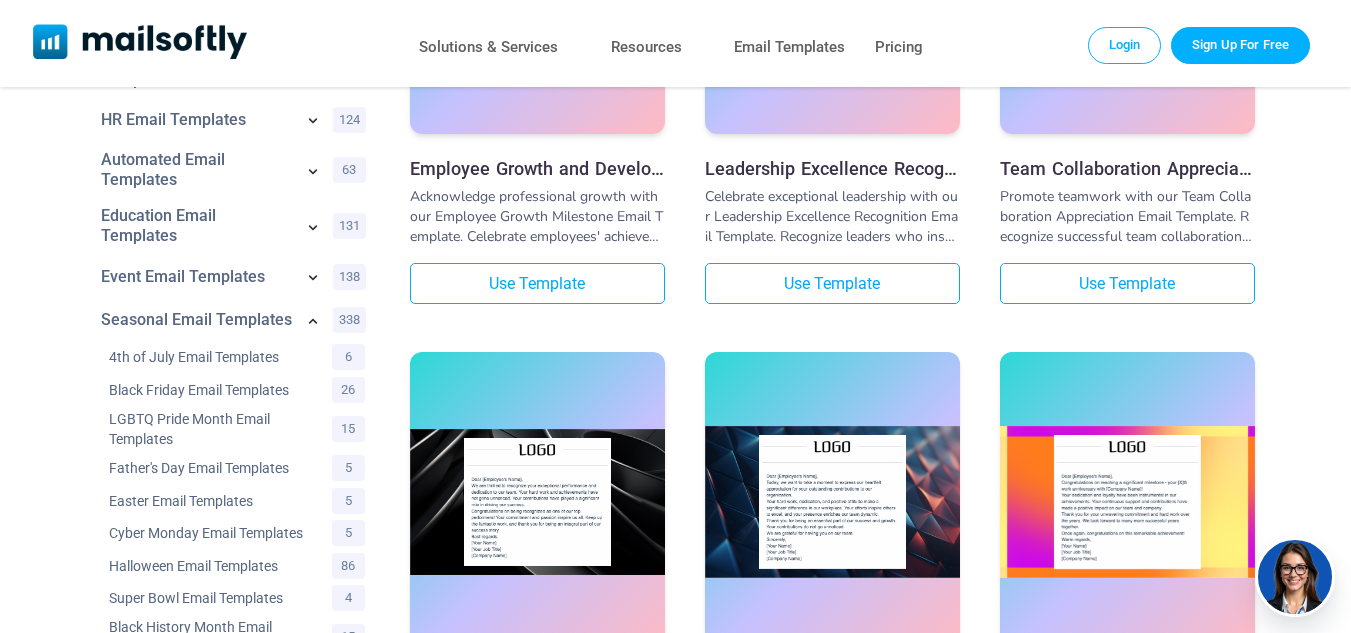 scroll, scrollTop: 311, scrollLeft: 0, axis: vertical 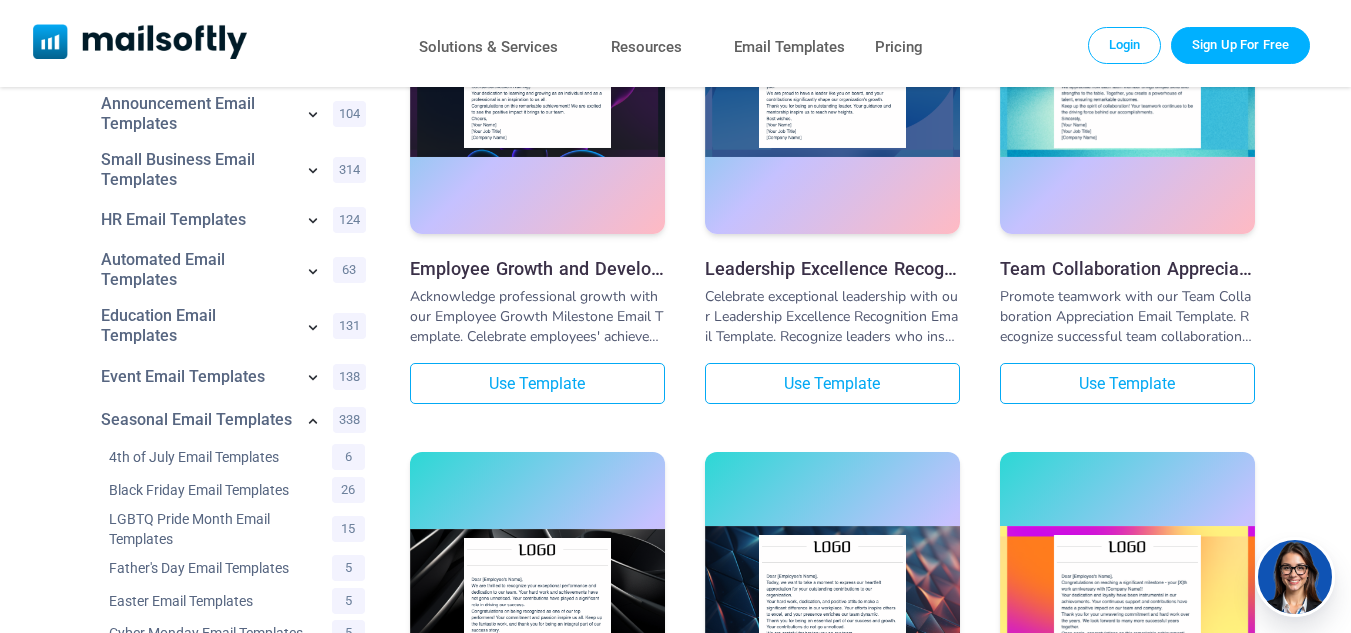 click 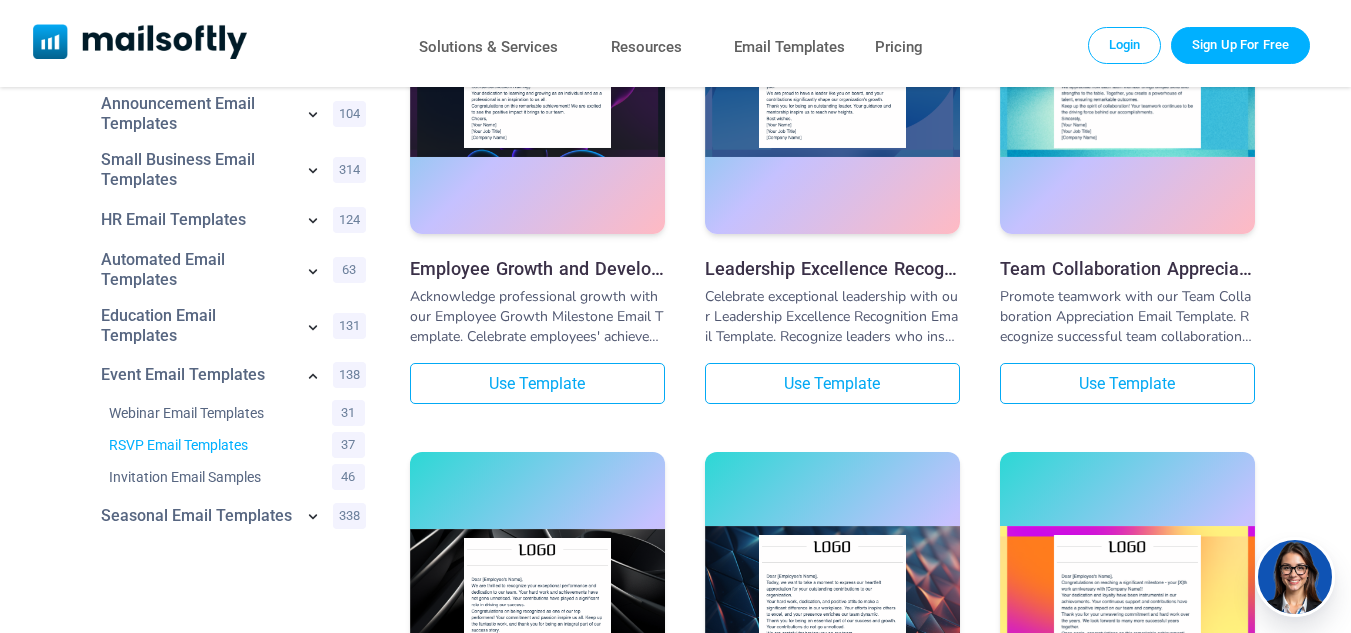 click on "RSVP Email Templates" at bounding box center [215, 445] 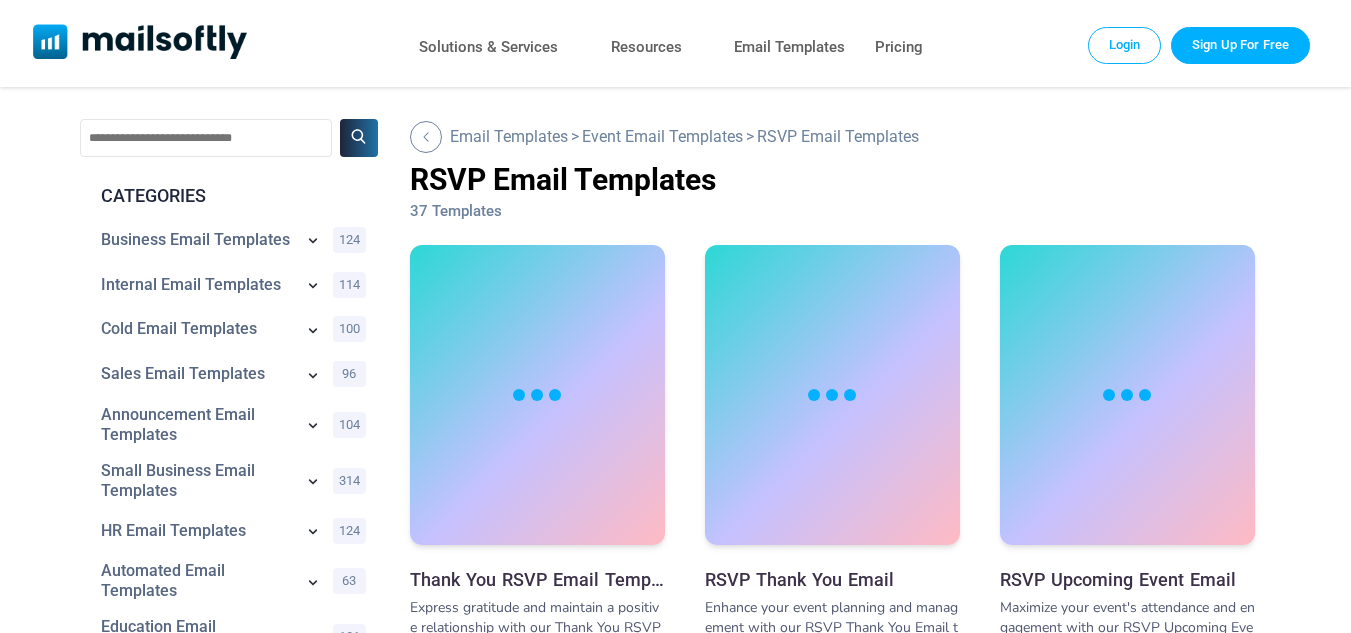 scroll, scrollTop: 0, scrollLeft: 0, axis: both 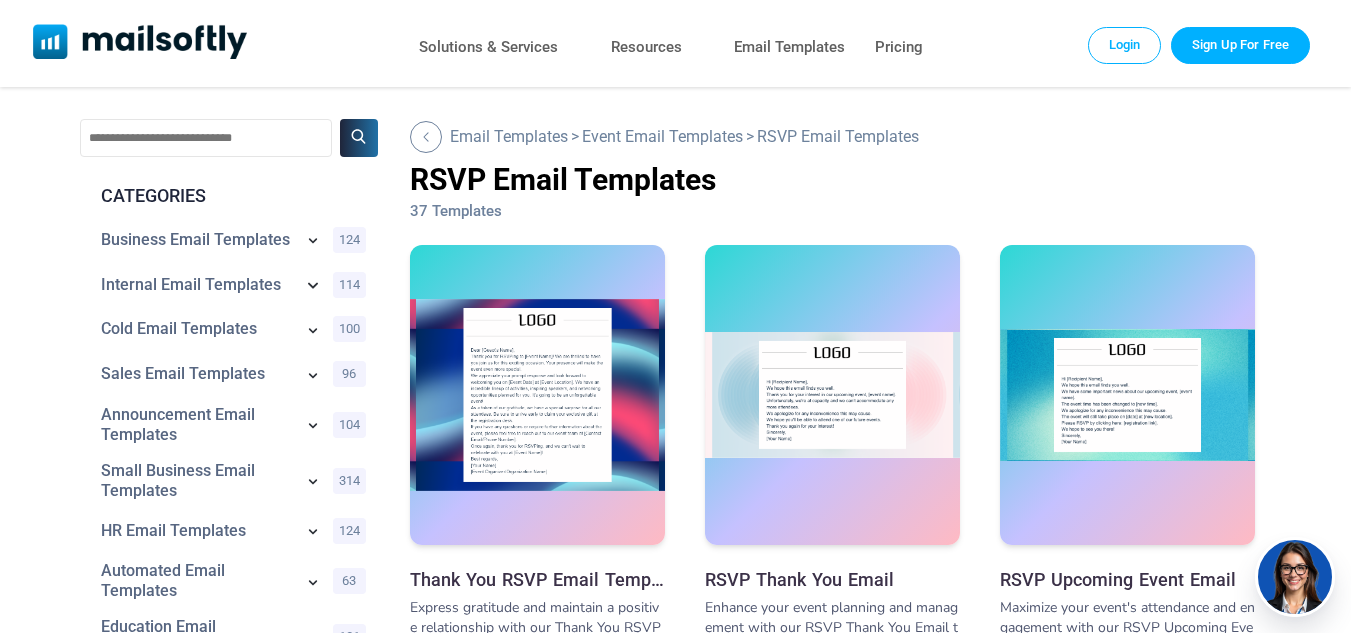 click 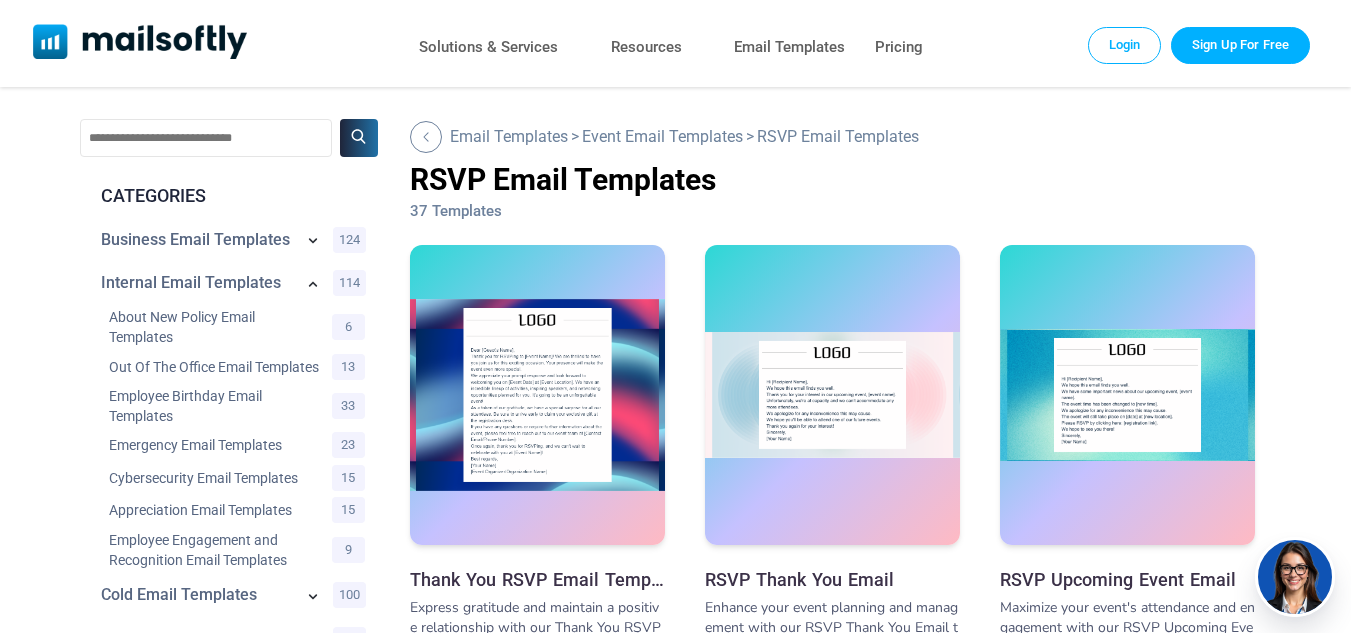scroll, scrollTop: 100, scrollLeft: 0, axis: vertical 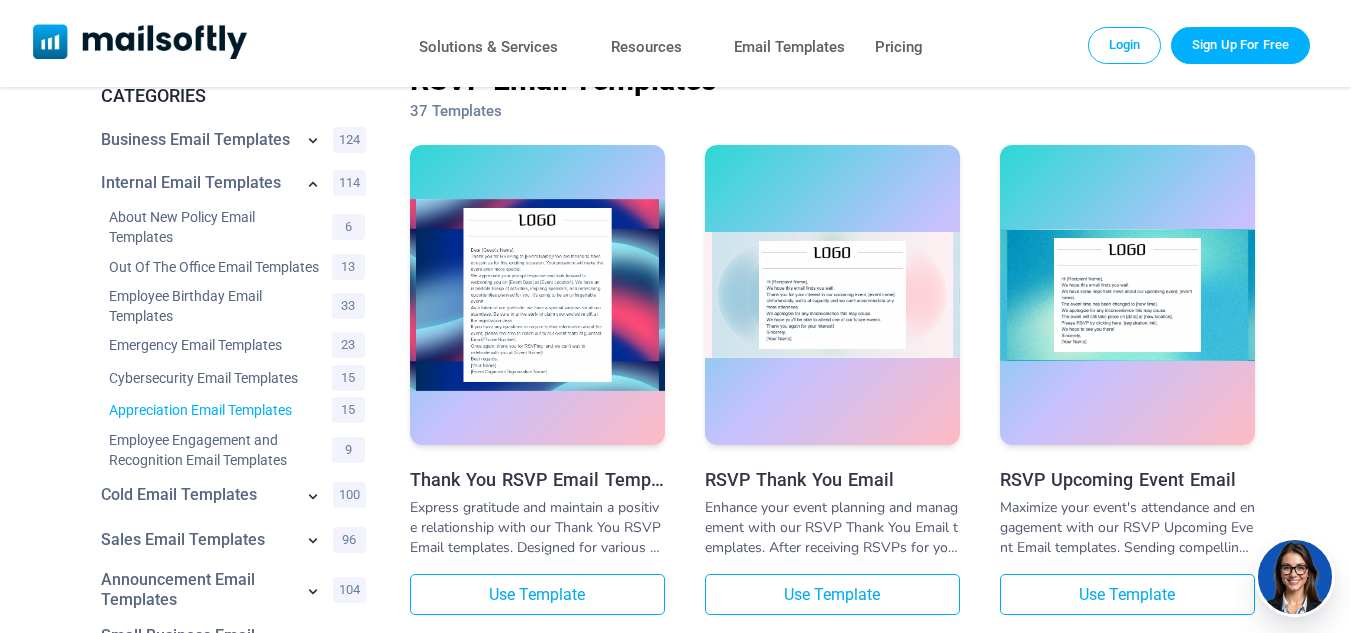 click on "Appreciation Email Templates" at bounding box center [215, 410] 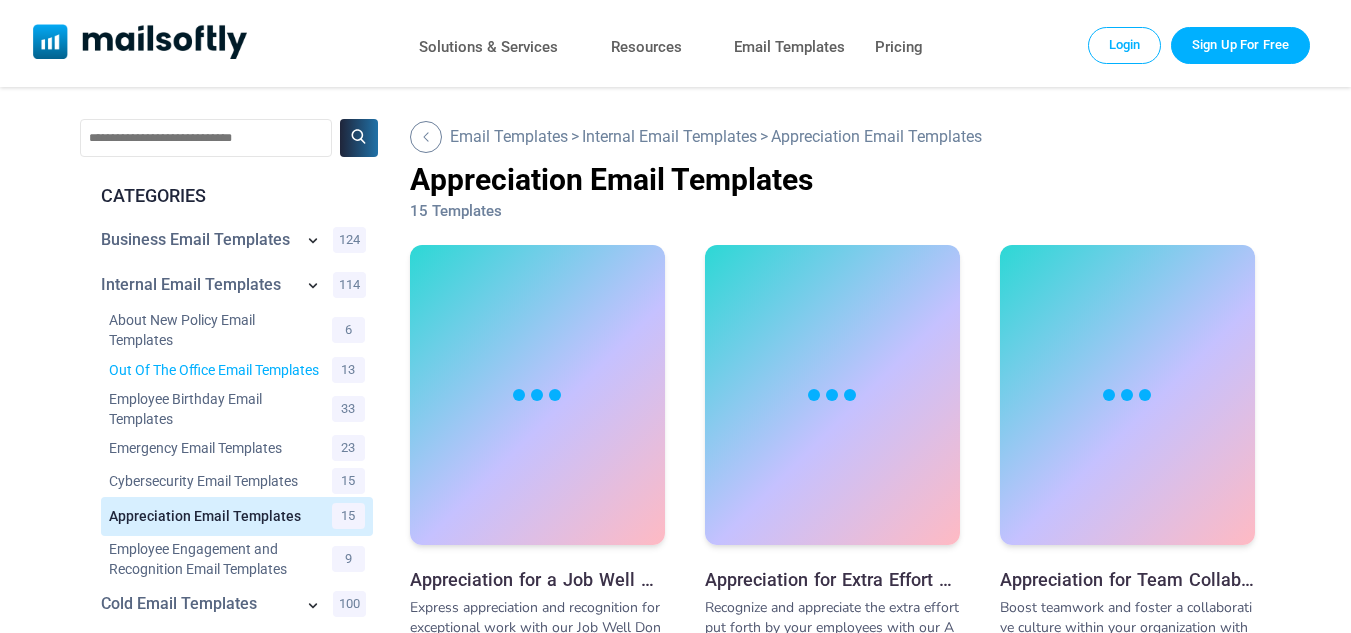 scroll, scrollTop: 0, scrollLeft: 0, axis: both 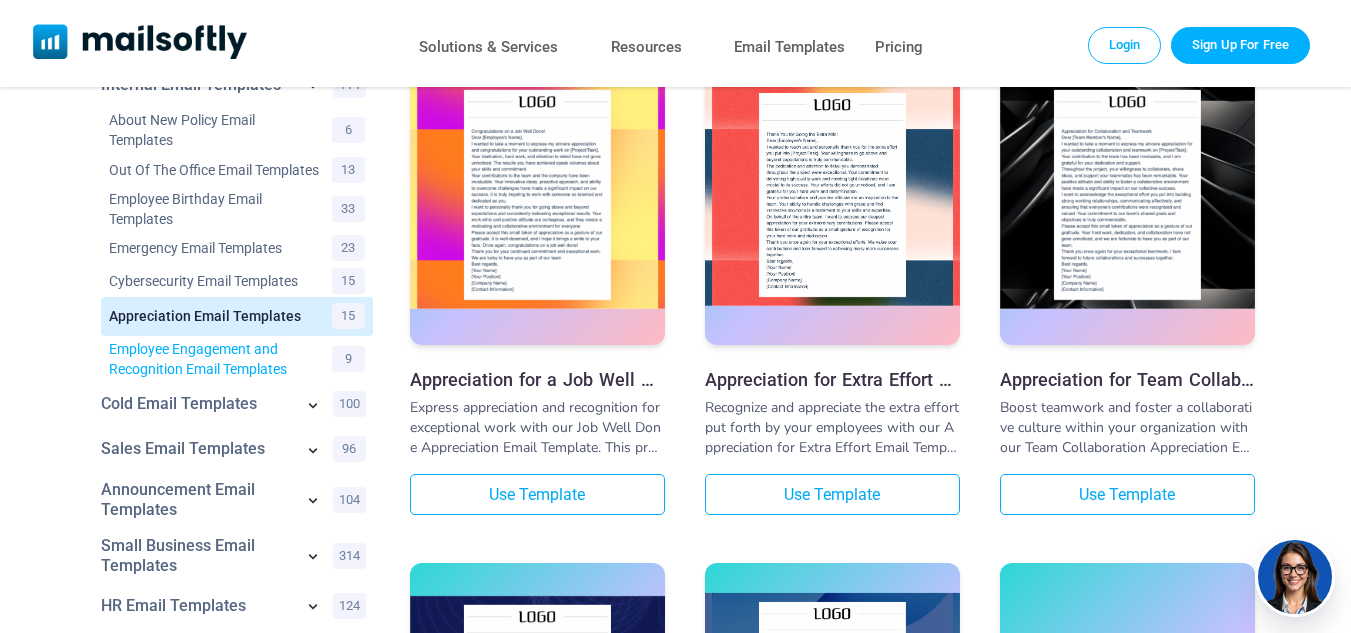 click on "Employee Engagement and Recognition Email Templates" at bounding box center (215, 359) 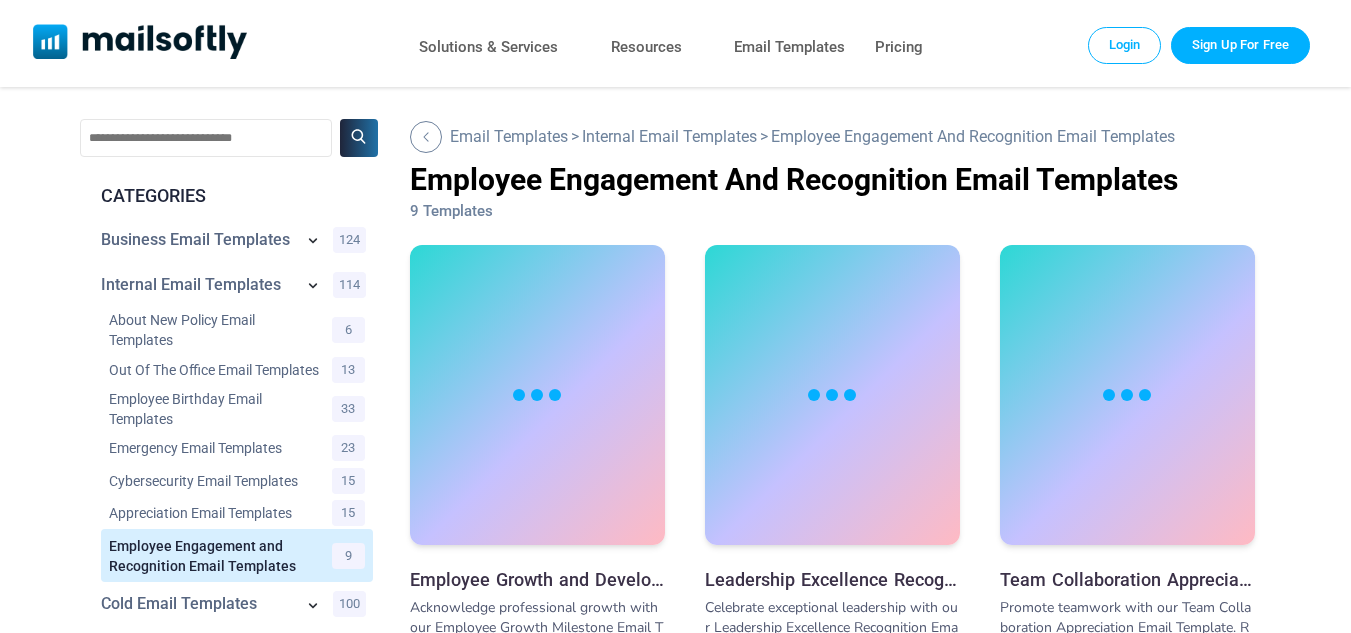 scroll, scrollTop: 200, scrollLeft: 0, axis: vertical 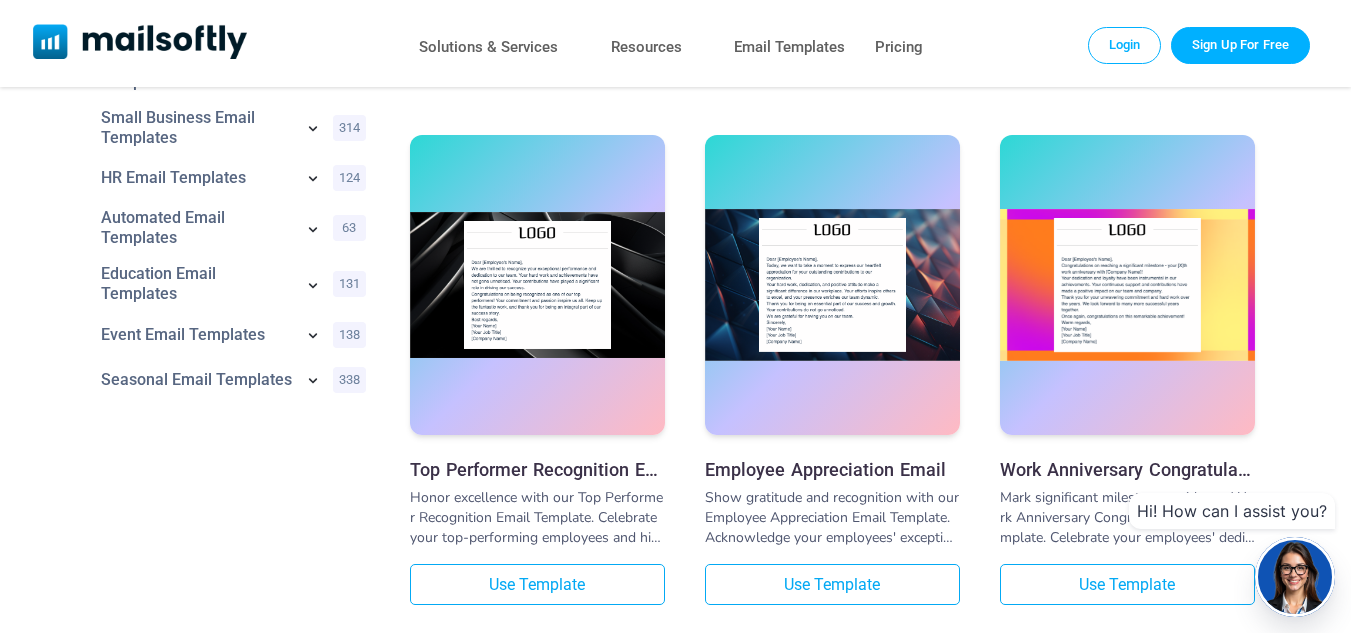 click on "Work Anniversary Congratulatory Email Mark significant milestones with our Work Anniversary Congratulatory Email Template. Celebrate your employees' dedication and loyalty by acknowledging their work anniversaries. Customize the template with the employee's name, years of service, and appreciation message. Strengthen employee engagement and foster a sense of belonging with this heartfelt template.... Use Template" at bounding box center [1127, 370] 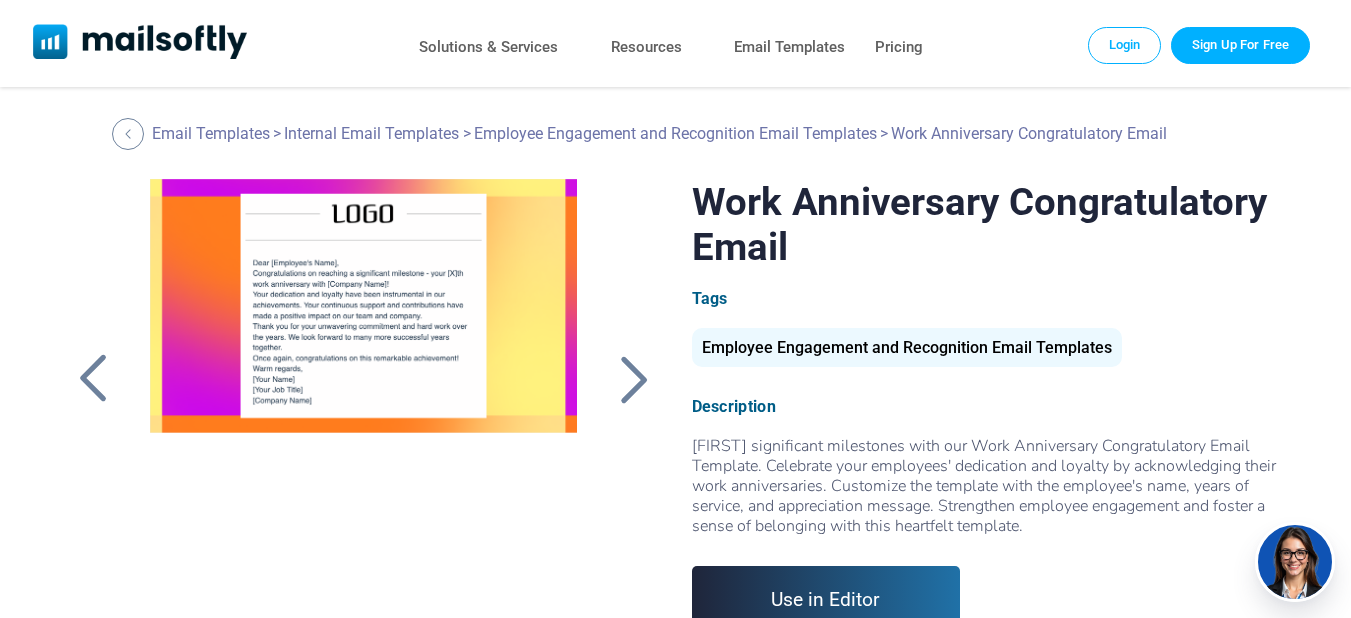scroll, scrollTop: 0, scrollLeft: 0, axis: both 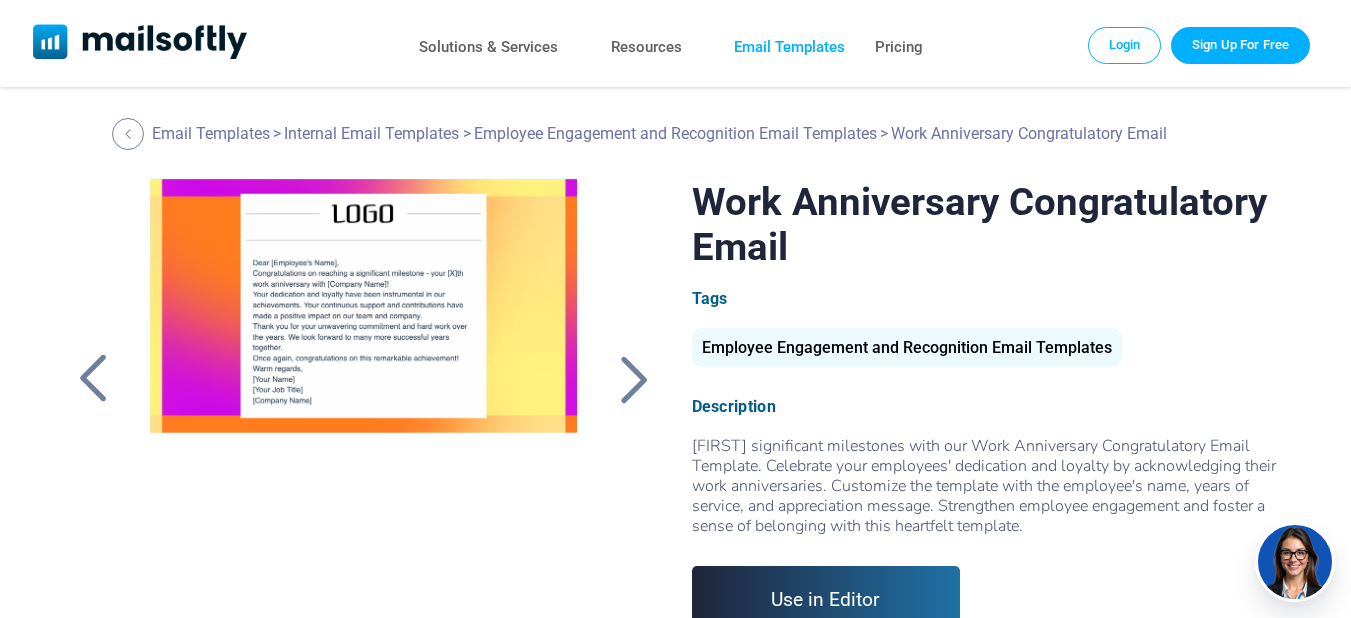 click on "Email Templates" at bounding box center (789, 47) 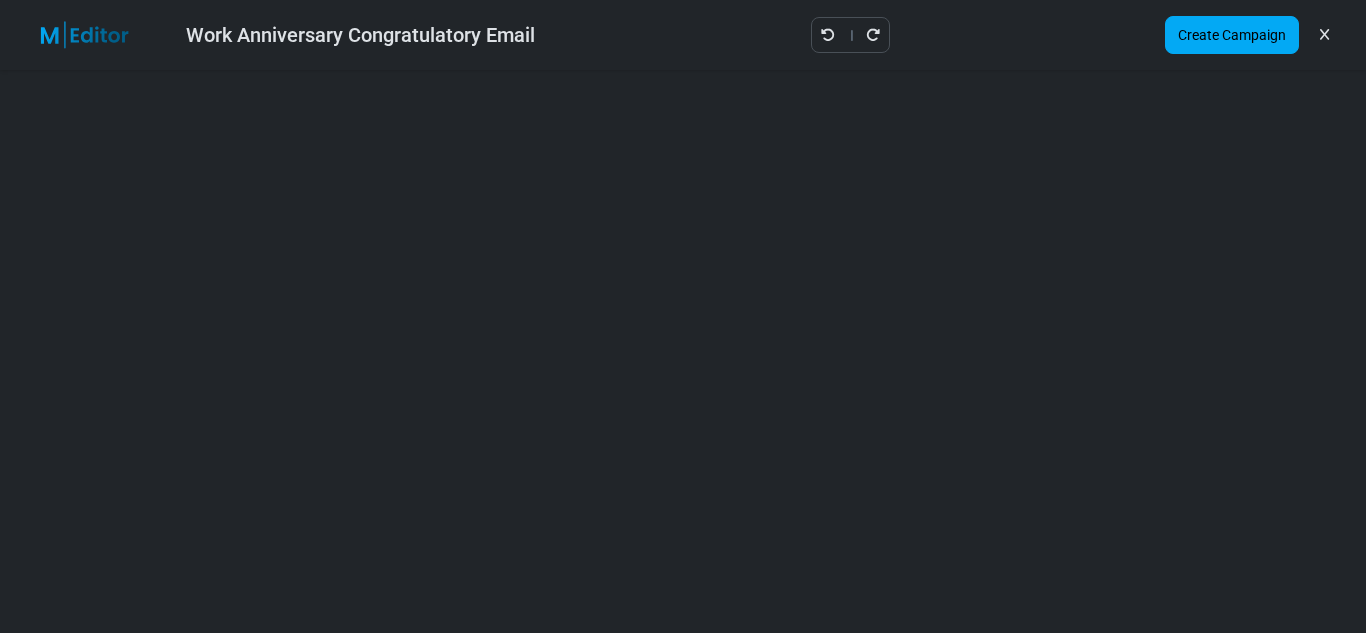 scroll, scrollTop: 0, scrollLeft: 0, axis: both 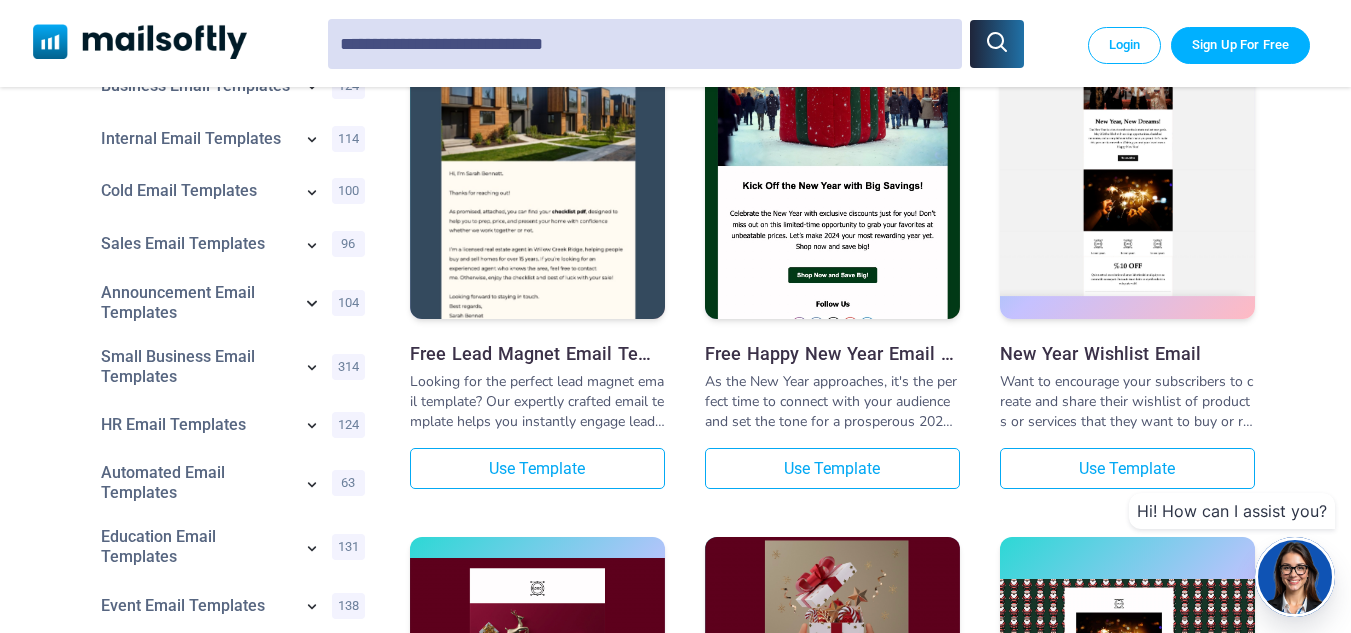 click 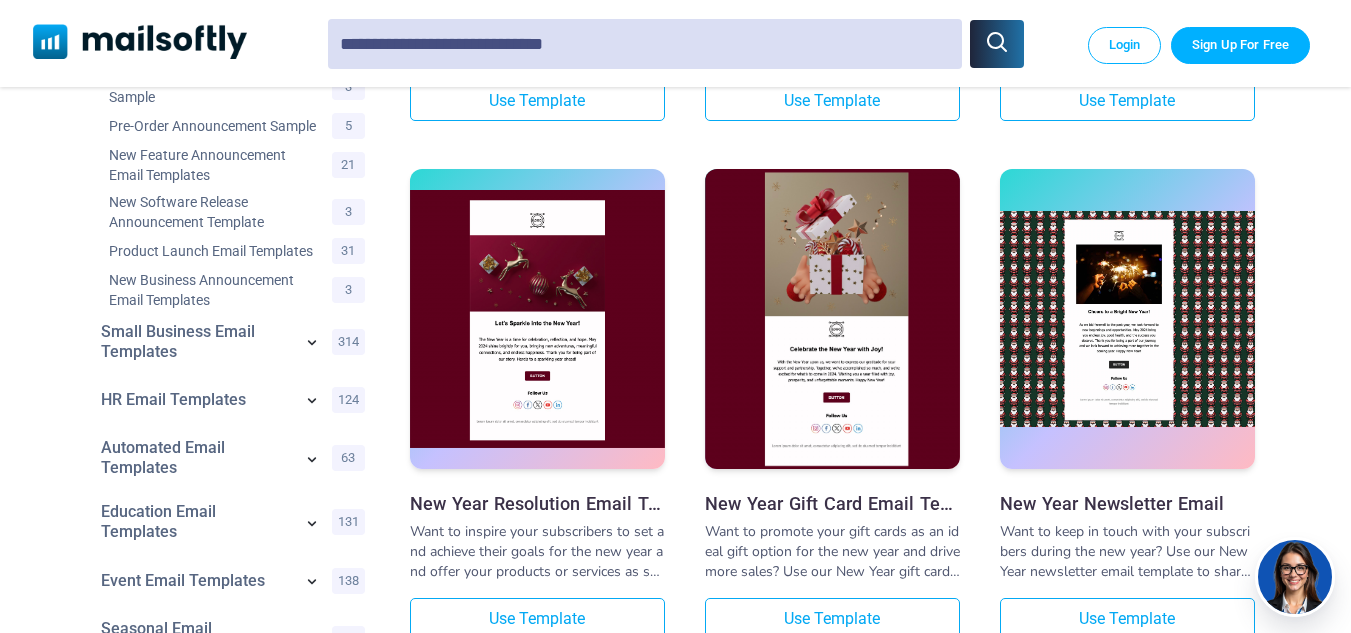 scroll, scrollTop: 800, scrollLeft: 0, axis: vertical 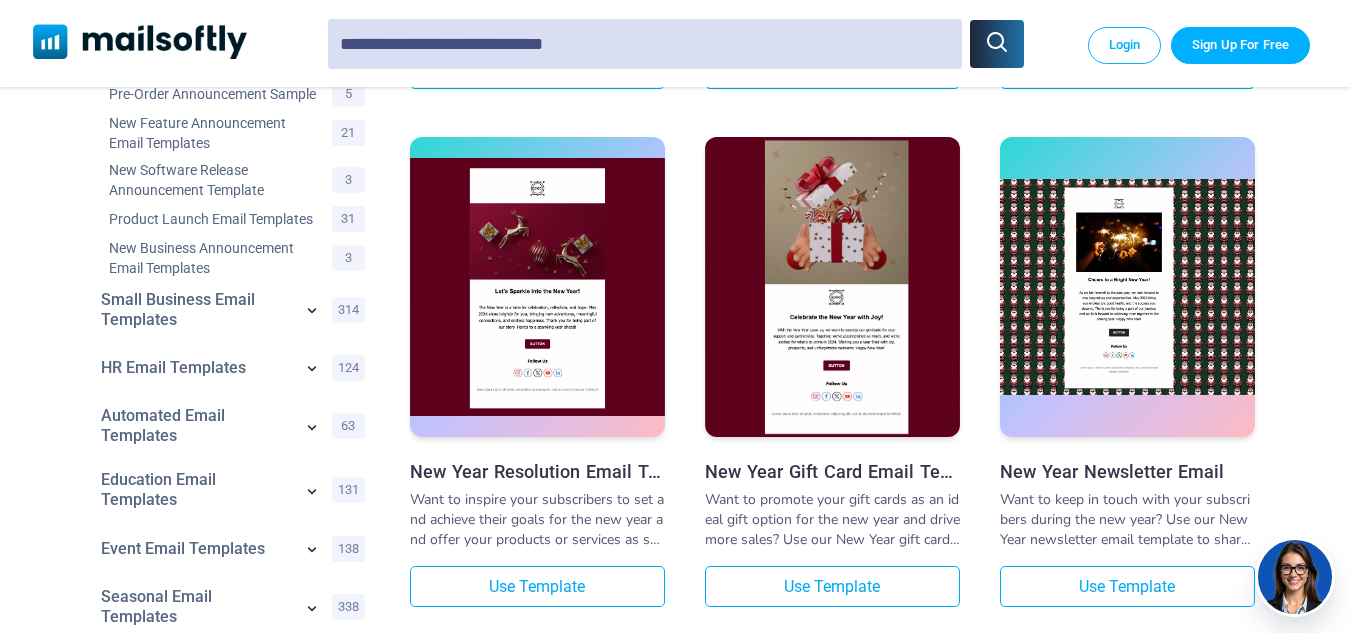 click 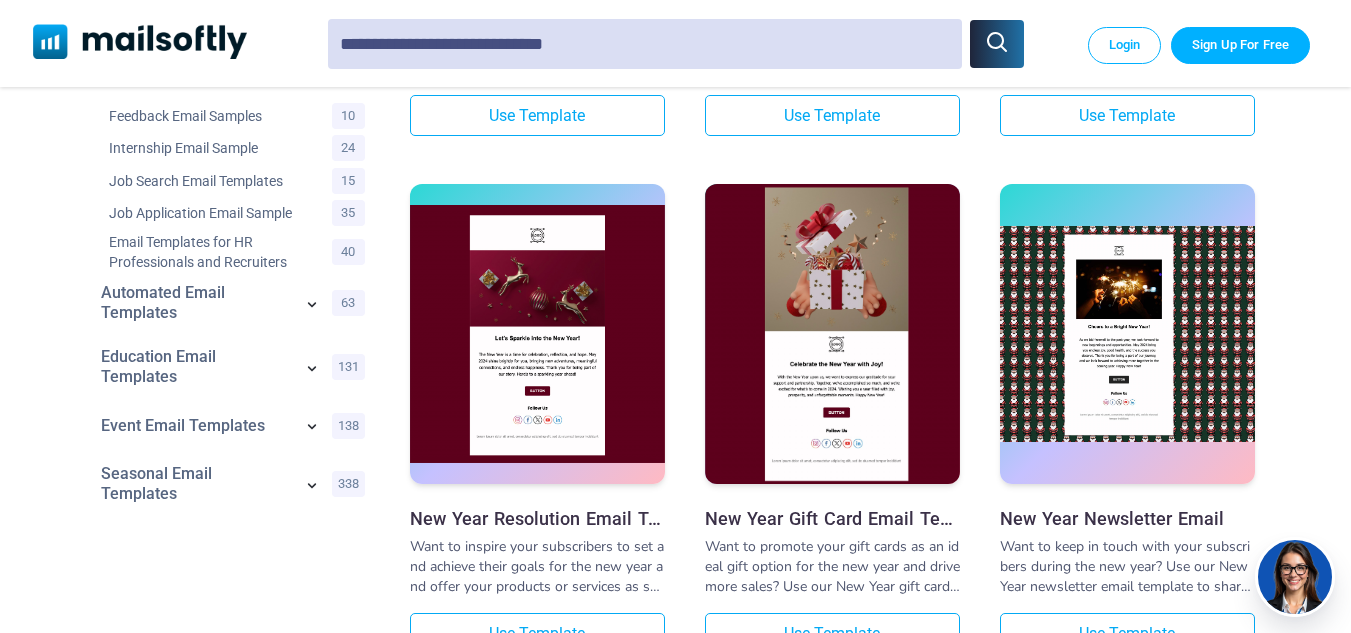scroll, scrollTop: 757, scrollLeft: 0, axis: vertical 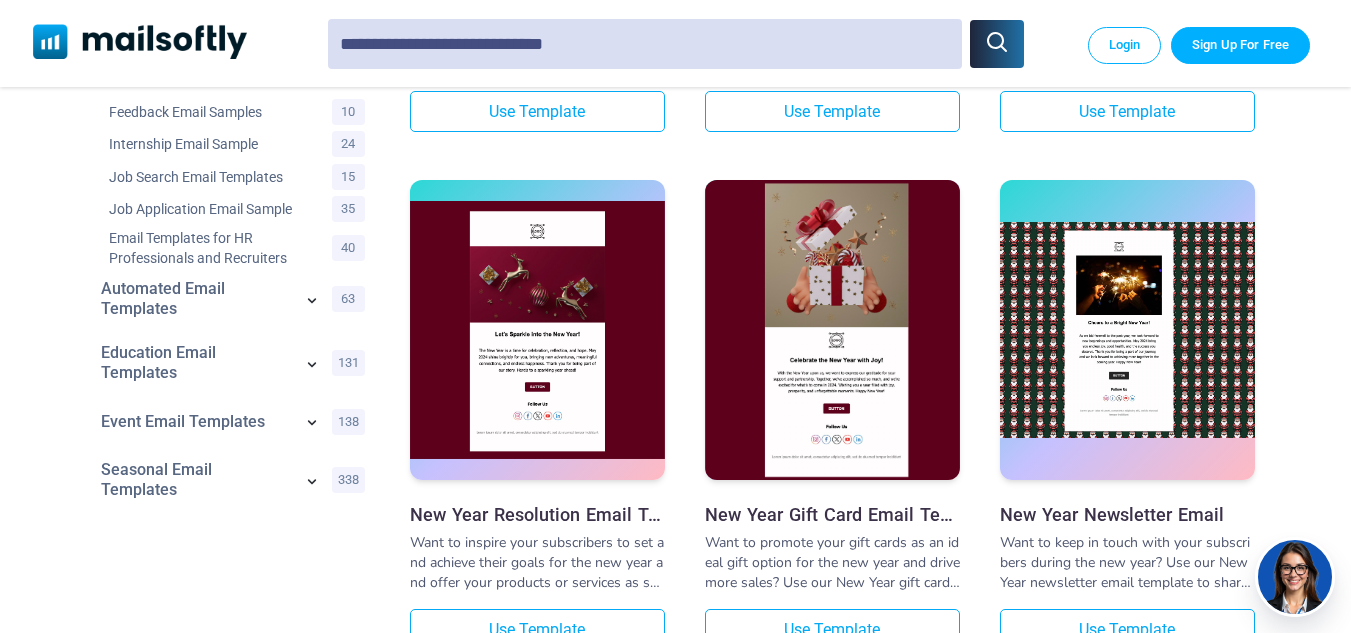 click 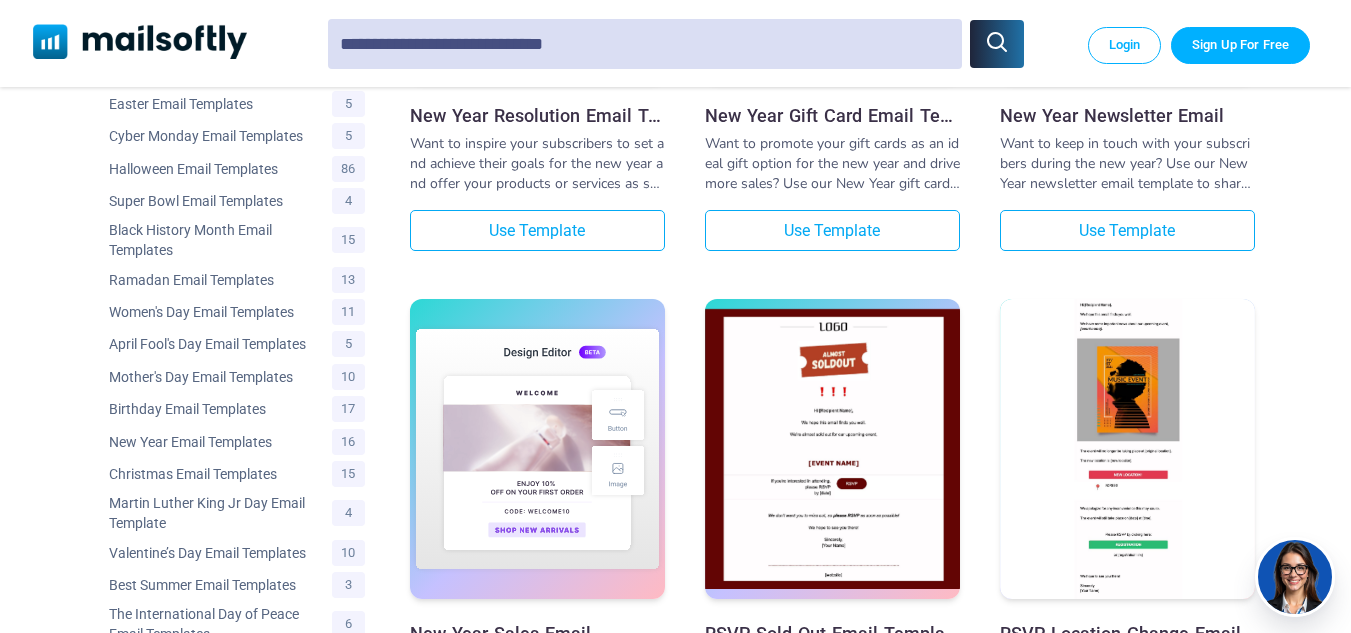 scroll, scrollTop: 1157, scrollLeft: 0, axis: vertical 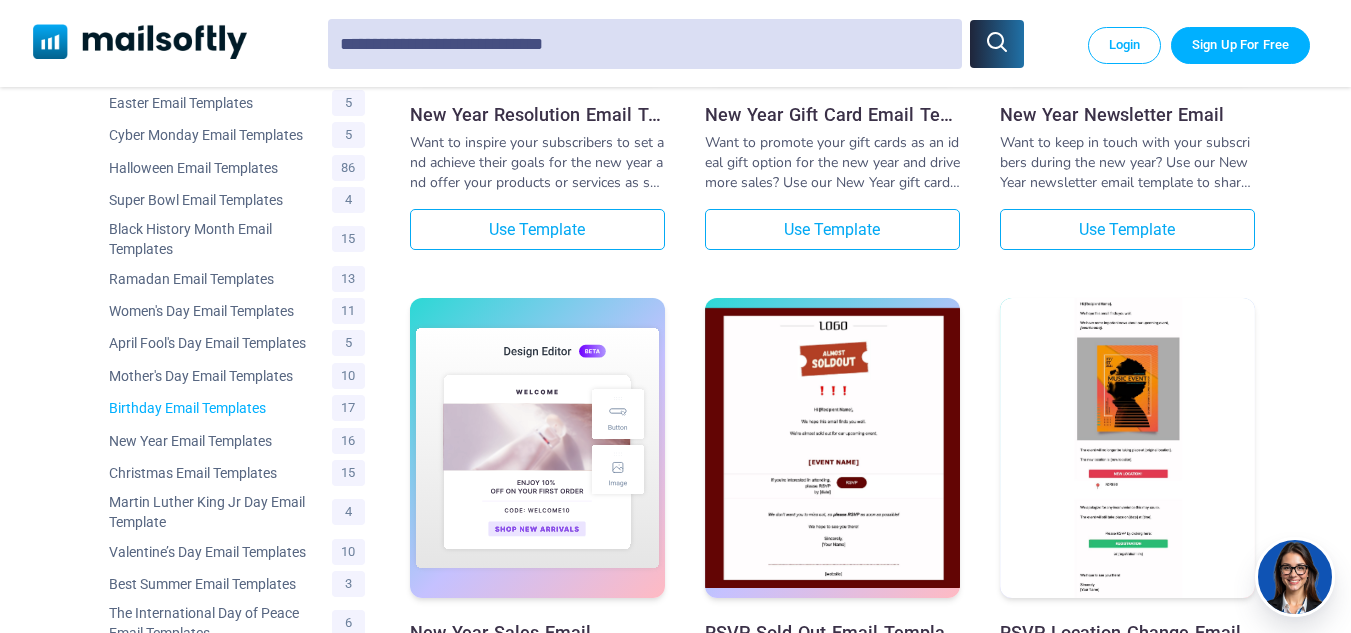 click on "Birthday Email Templates" at bounding box center (215, 408) 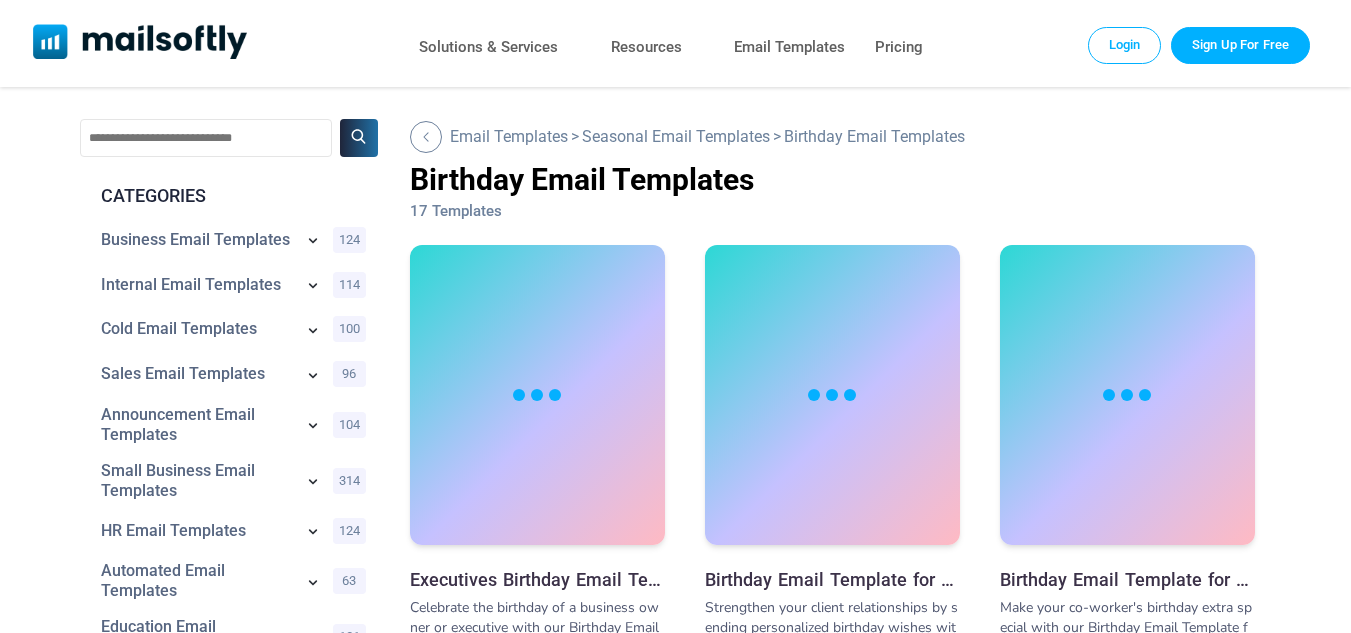 scroll, scrollTop: 0, scrollLeft: 0, axis: both 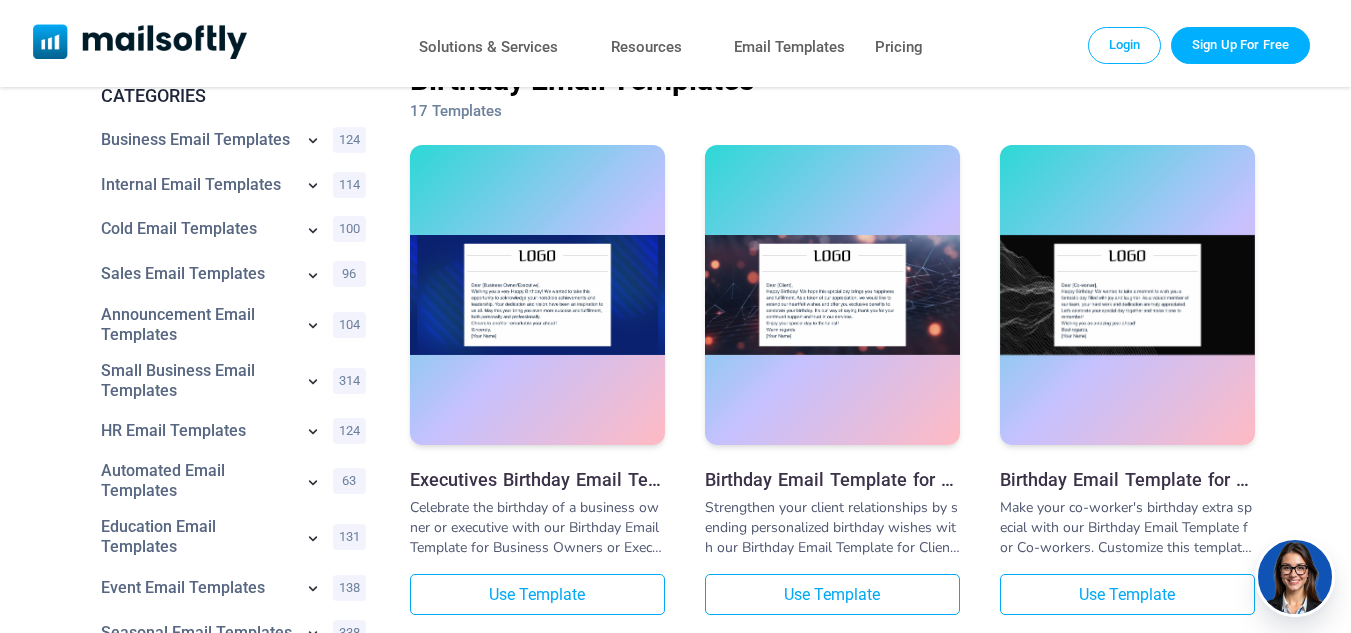 click on "Executives Birthday Email Template" at bounding box center (537, 479) 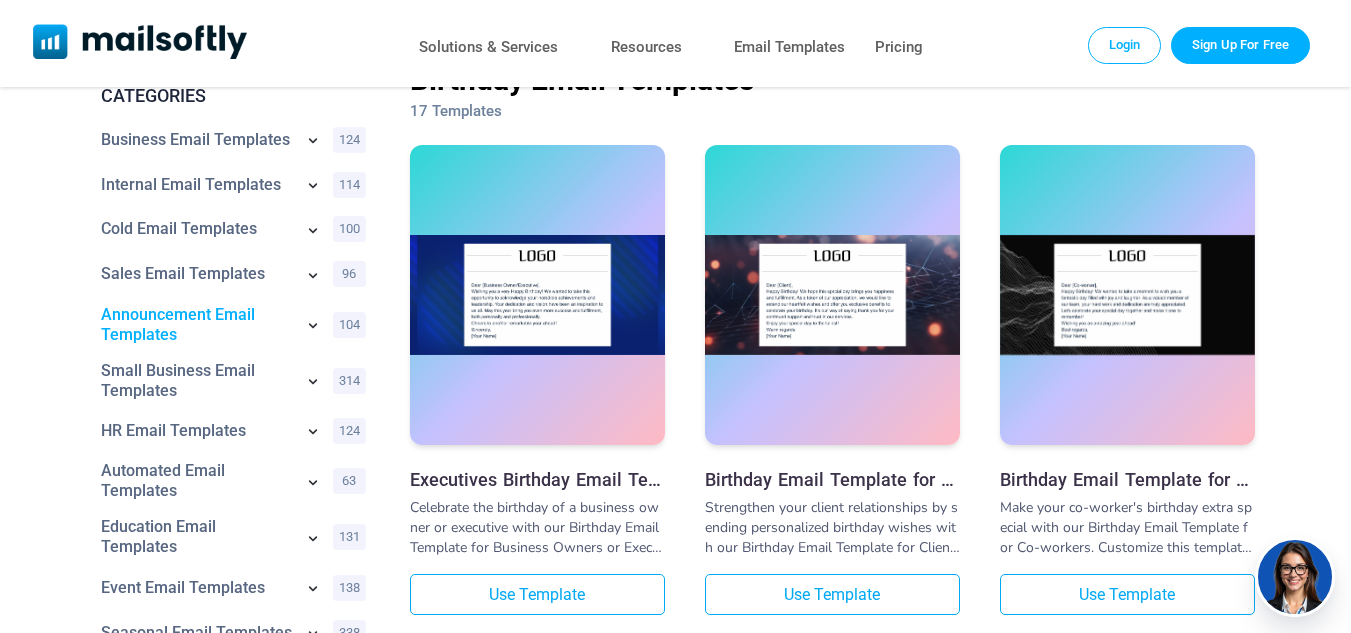 scroll, scrollTop: 0, scrollLeft: 0, axis: both 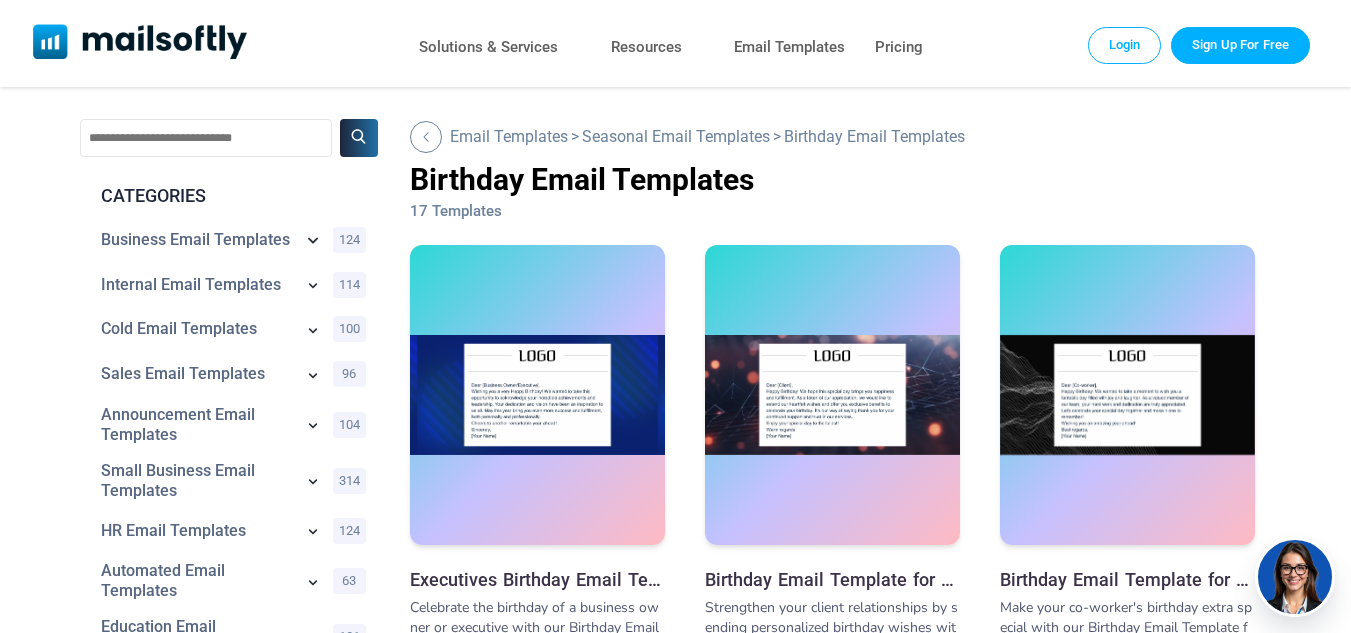 click 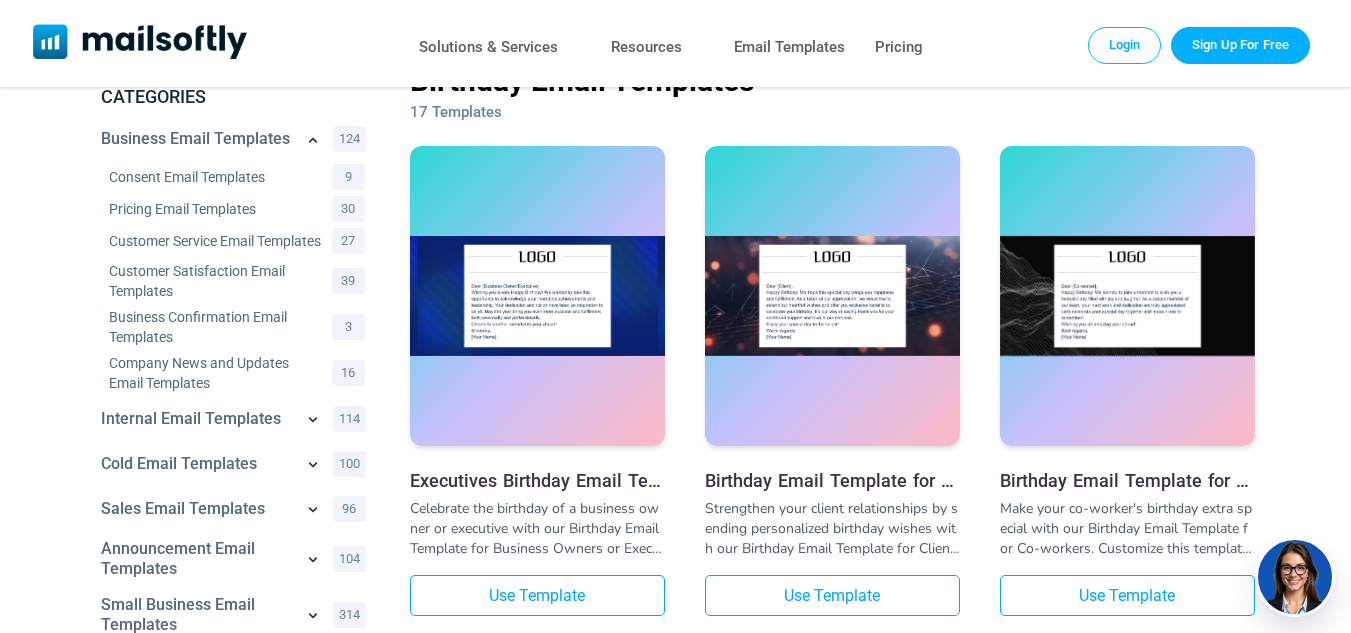 scroll, scrollTop: 100, scrollLeft: 0, axis: vertical 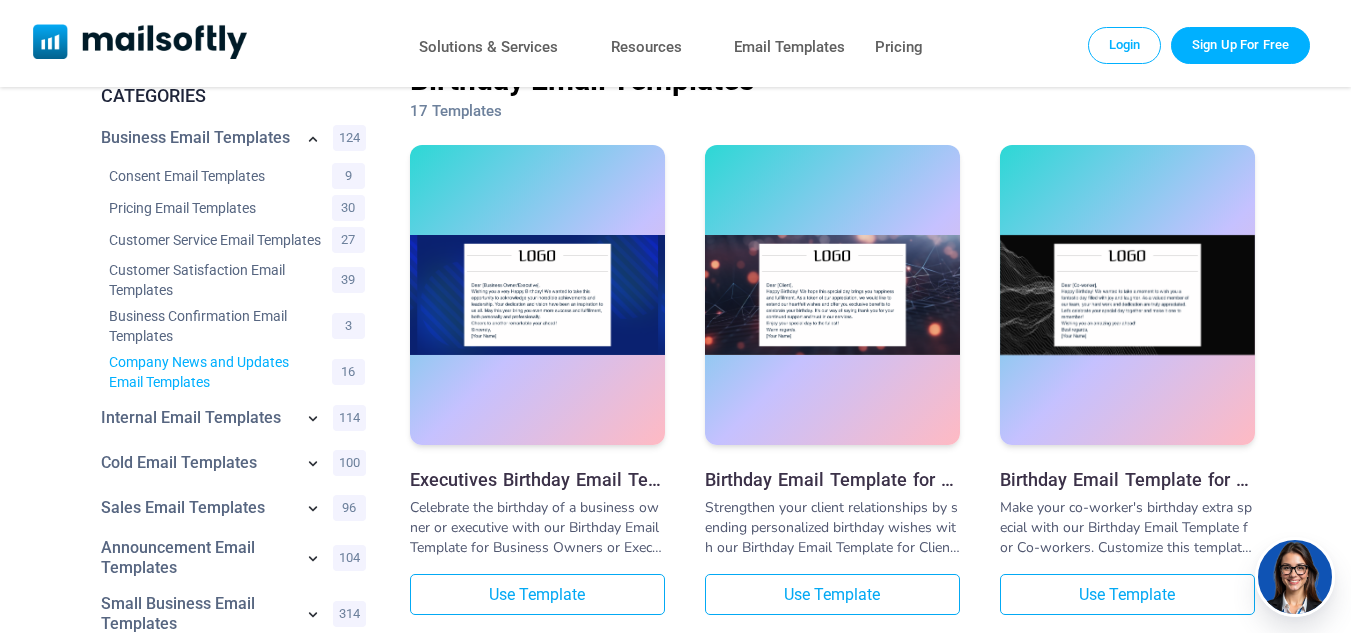 click on "Company News and Updates Email Templates" at bounding box center (215, 372) 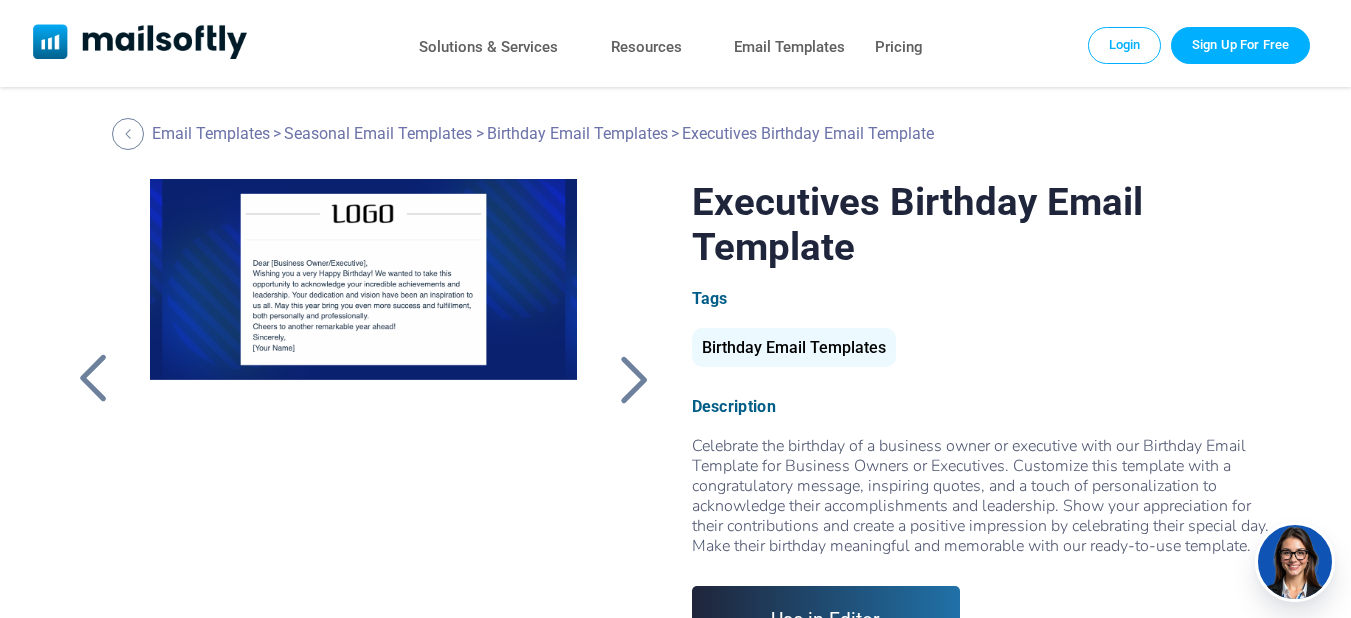 scroll, scrollTop: 0, scrollLeft: 0, axis: both 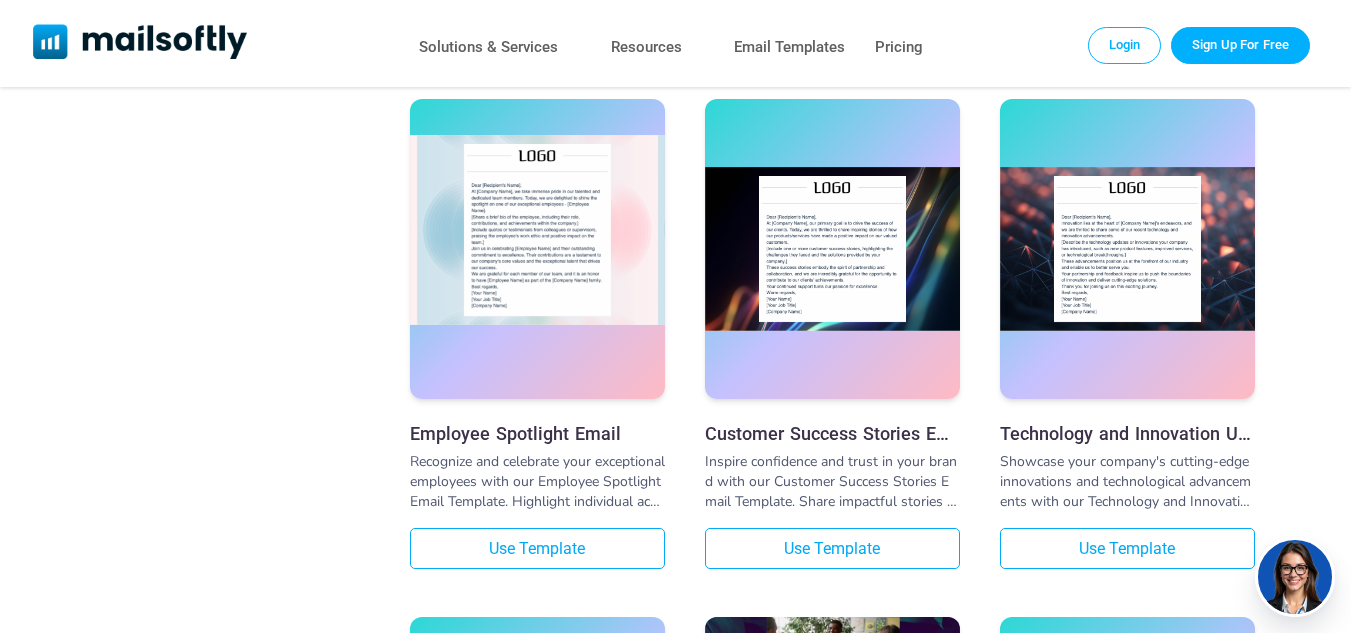click at bounding box center [537, 230] 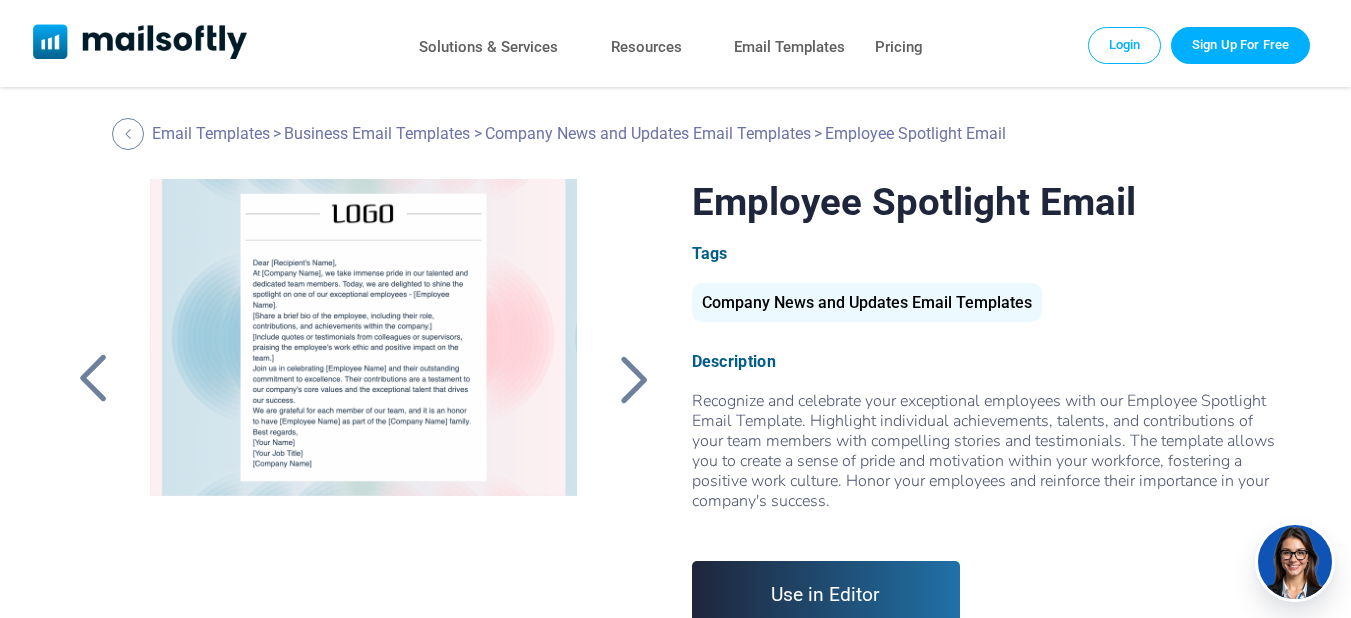 scroll, scrollTop: 0, scrollLeft: 0, axis: both 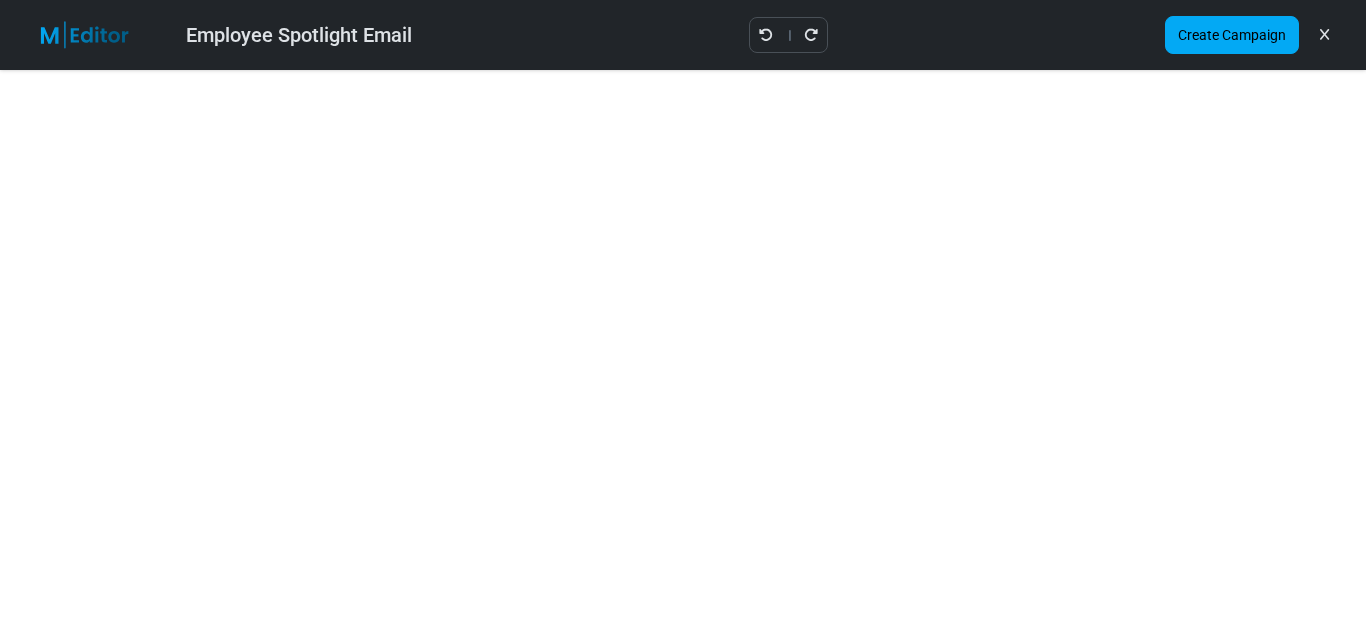 click on "Create Campaign" at bounding box center [1249, 35] 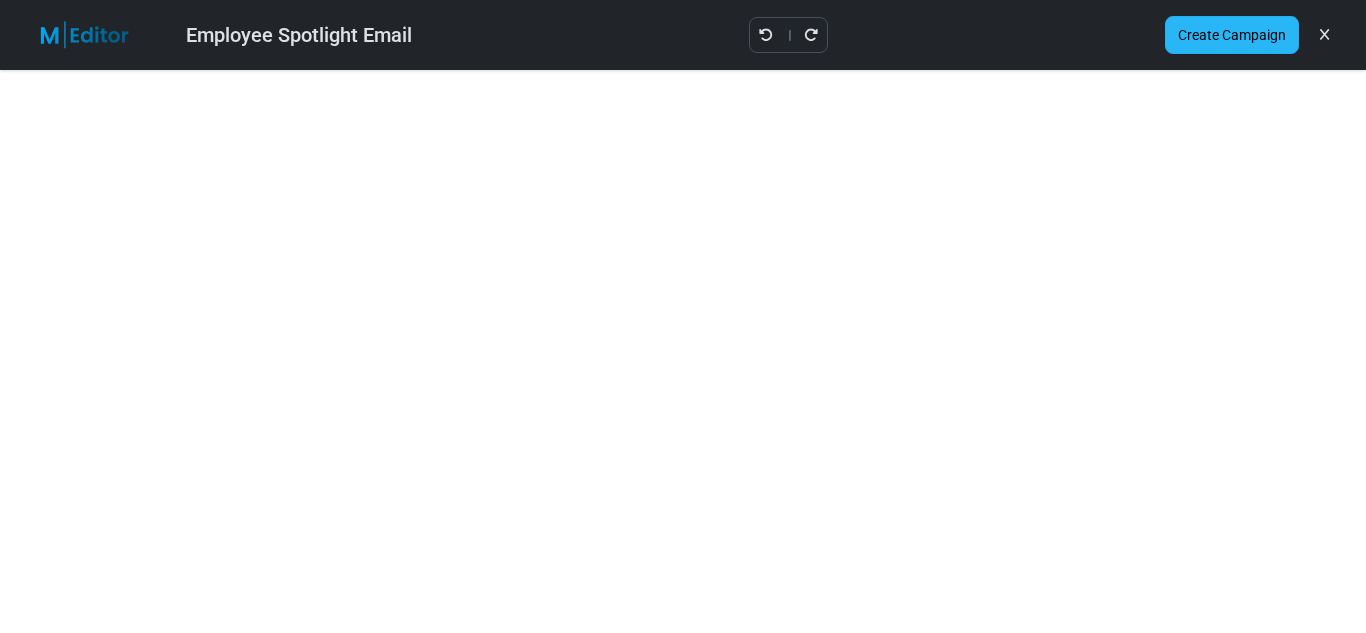 click on "Create Campaign" at bounding box center [1232, 35] 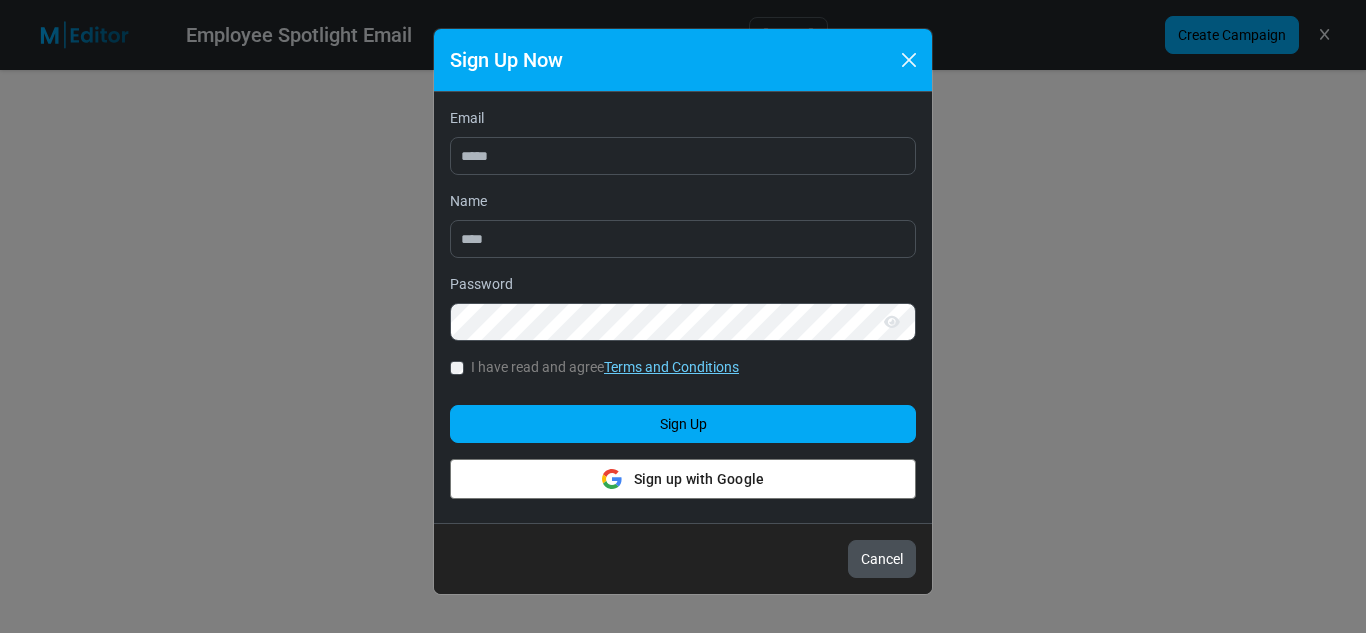 click on "Cancel" at bounding box center [882, 559] 